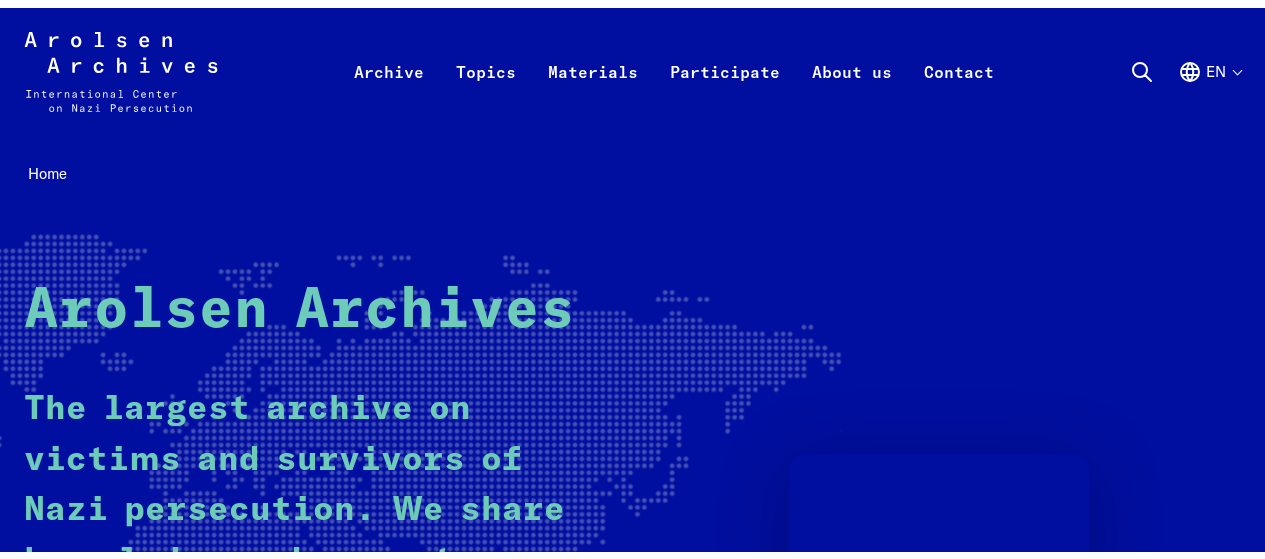 scroll, scrollTop: 0, scrollLeft: 0, axis: both 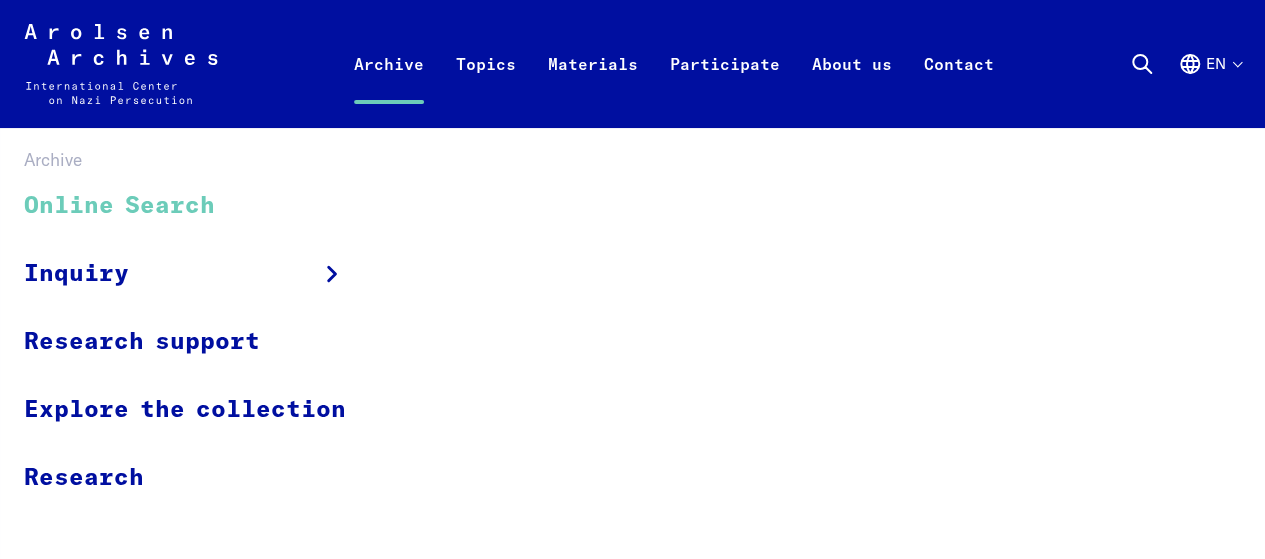 click on "Online Search" at bounding box center [198, 206] 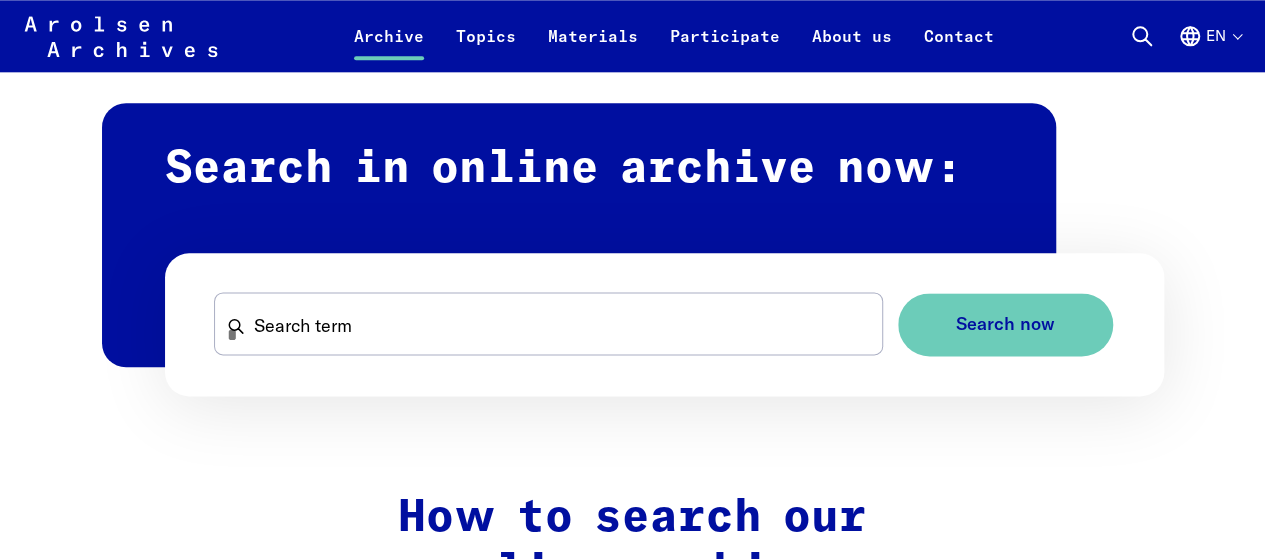 scroll, scrollTop: 1159, scrollLeft: 0, axis: vertical 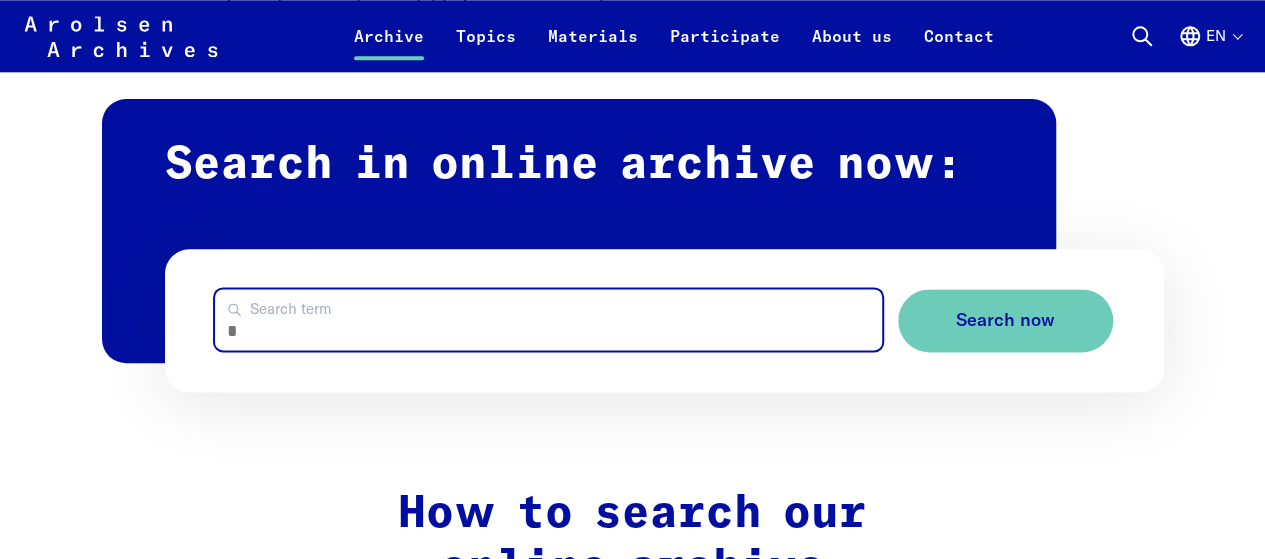 click on "Search term" at bounding box center [548, 319] 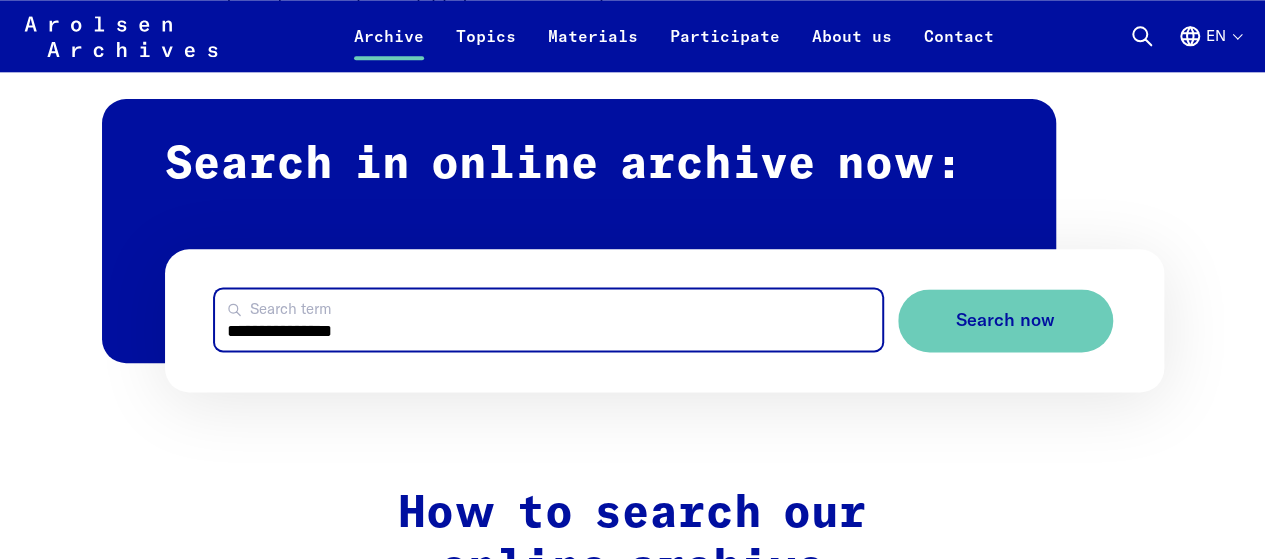 type on "**********" 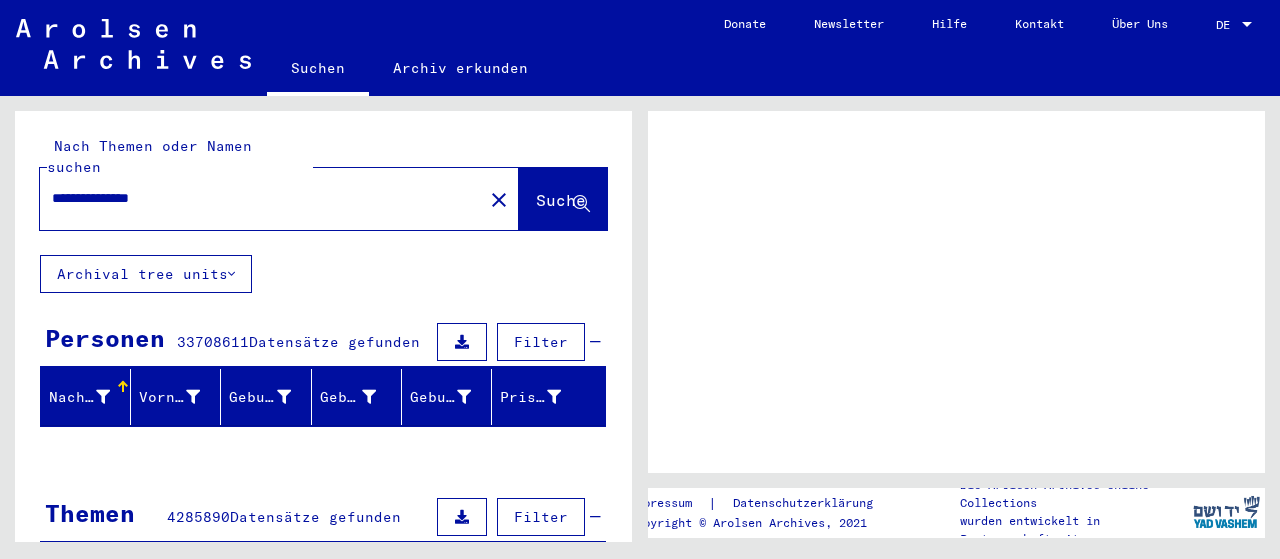 scroll, scrollTop: 0, scrollLeft: 0, axis: both 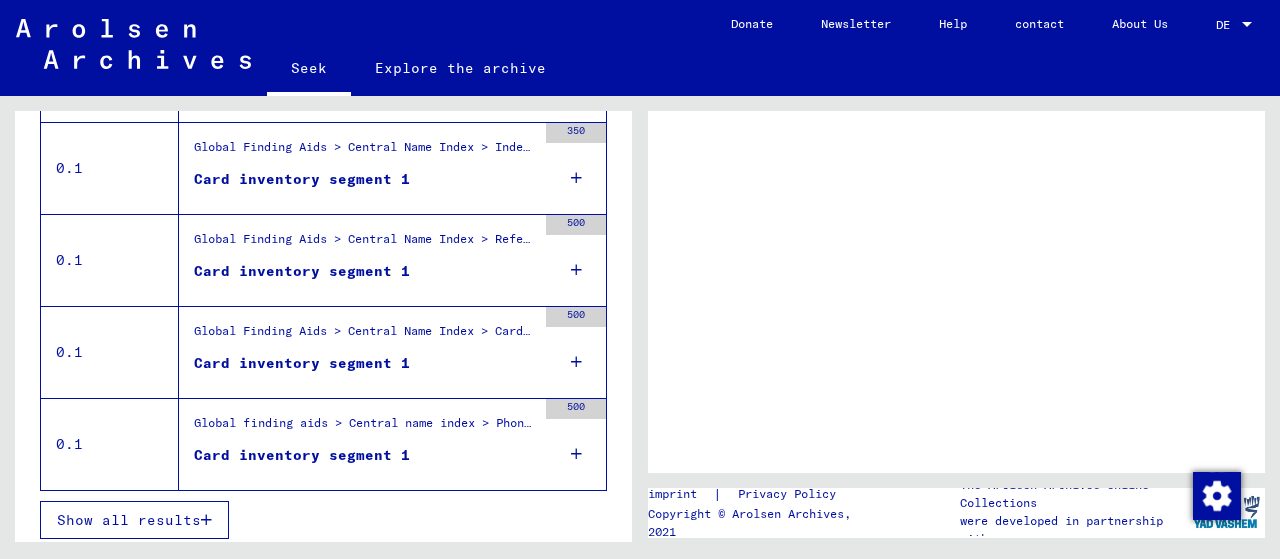 click at bounding box center (1247, 25) 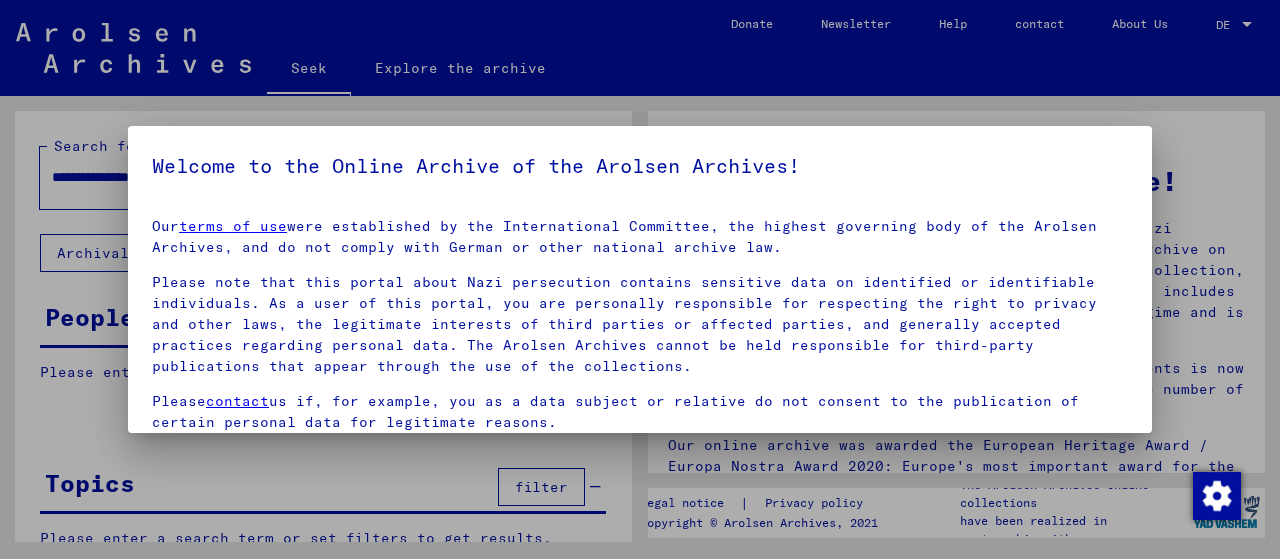 scroll, scrollTop: 116, scrollLeft: 0, axis: vertical 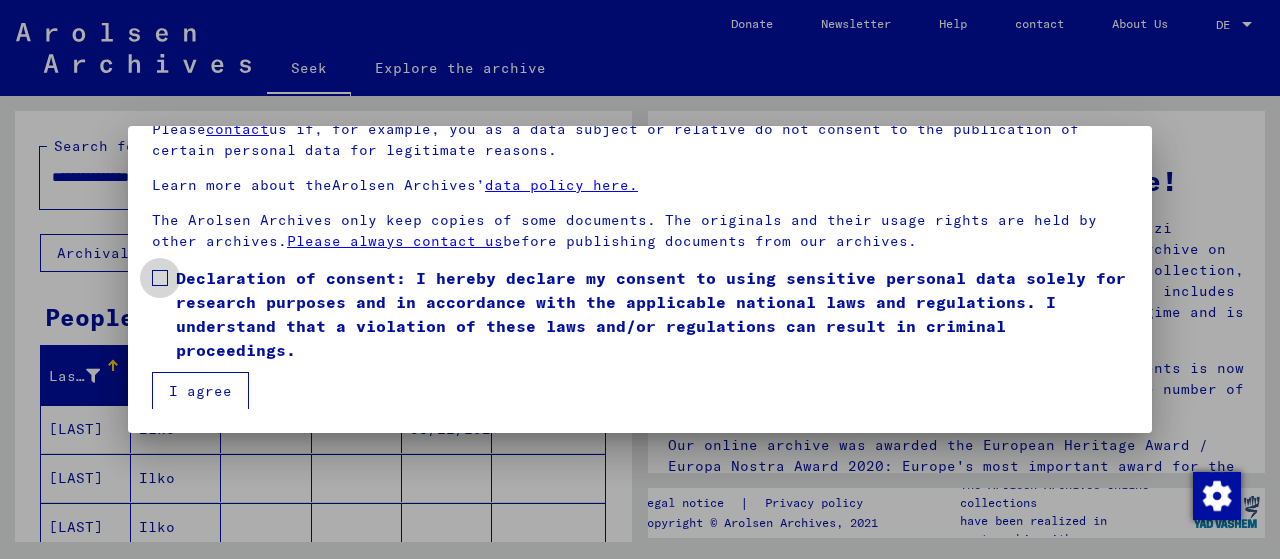 click at bounding box center (160, 278) 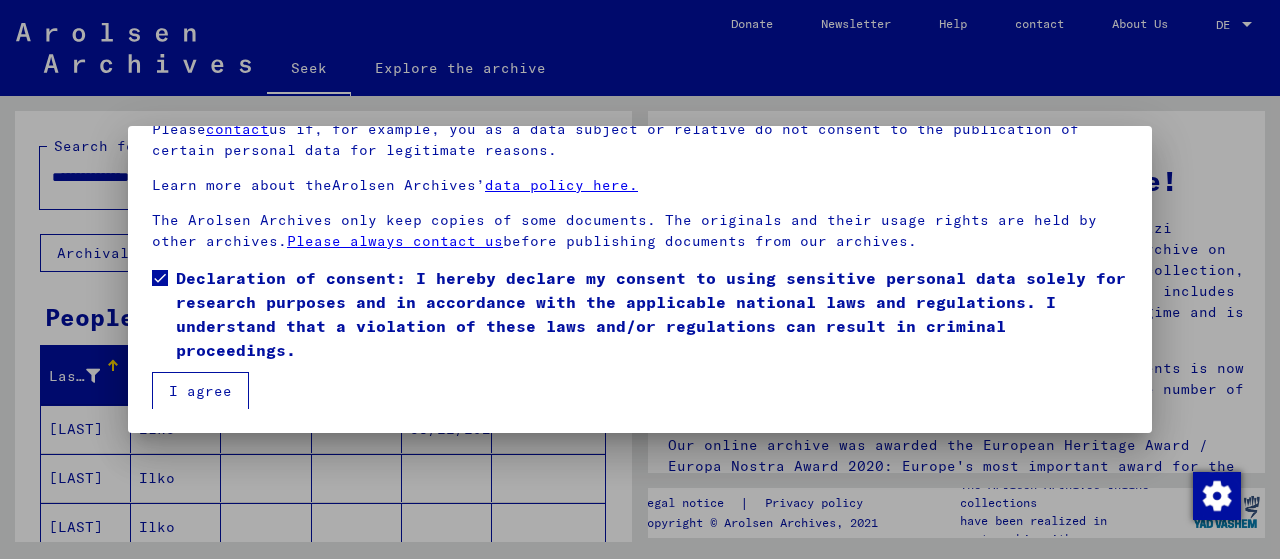click on "I agree" at bounding box center [200, 391] 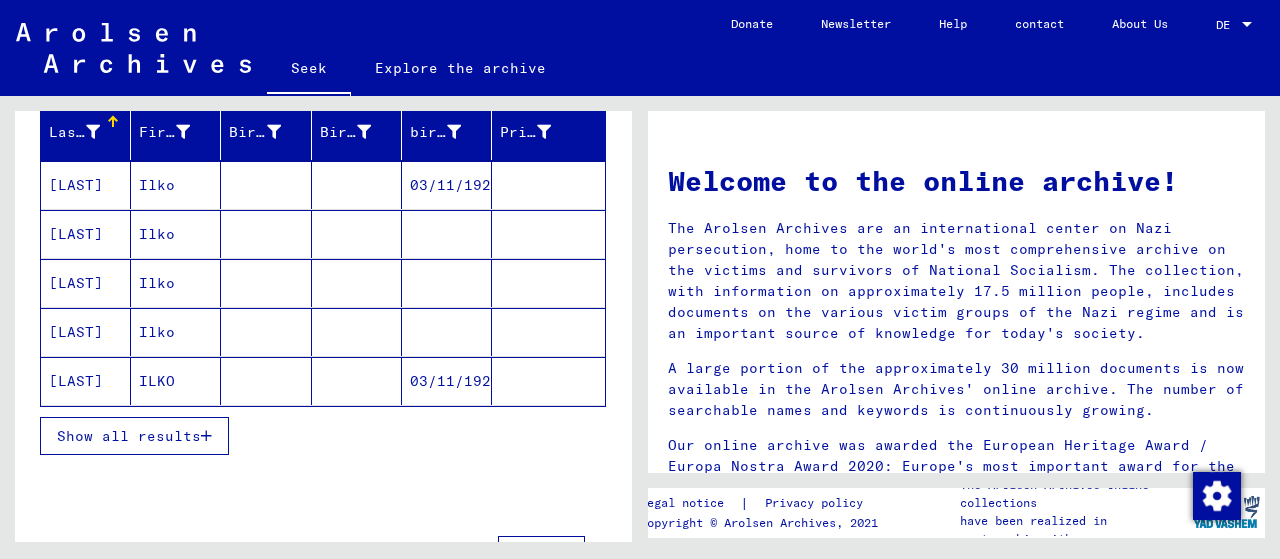 scroll, scrollTop: 245, scrollLeft: 0, axis: vertical 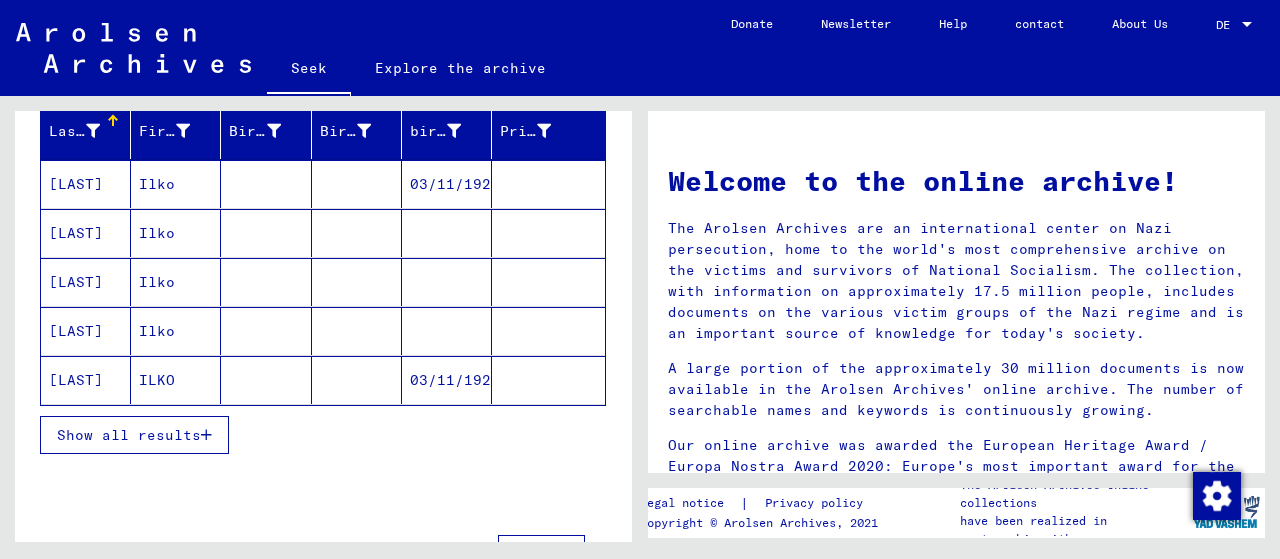 click on "Show all results" at bounding box center [129, 435] 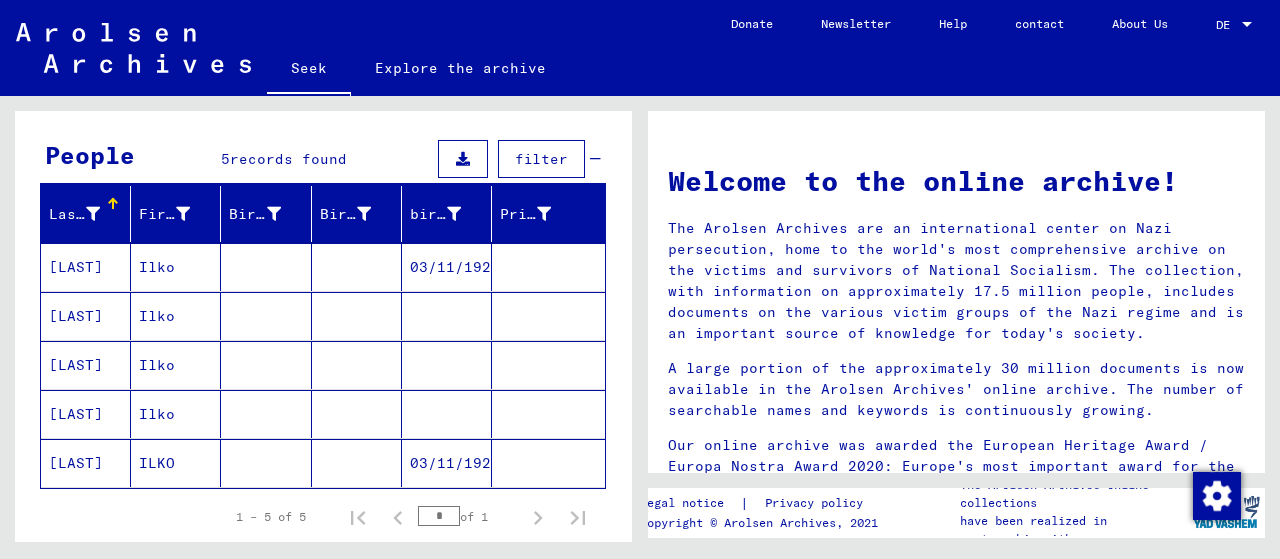scroll, scrollTop: 158, scrollLeft: 0, axis: vertical 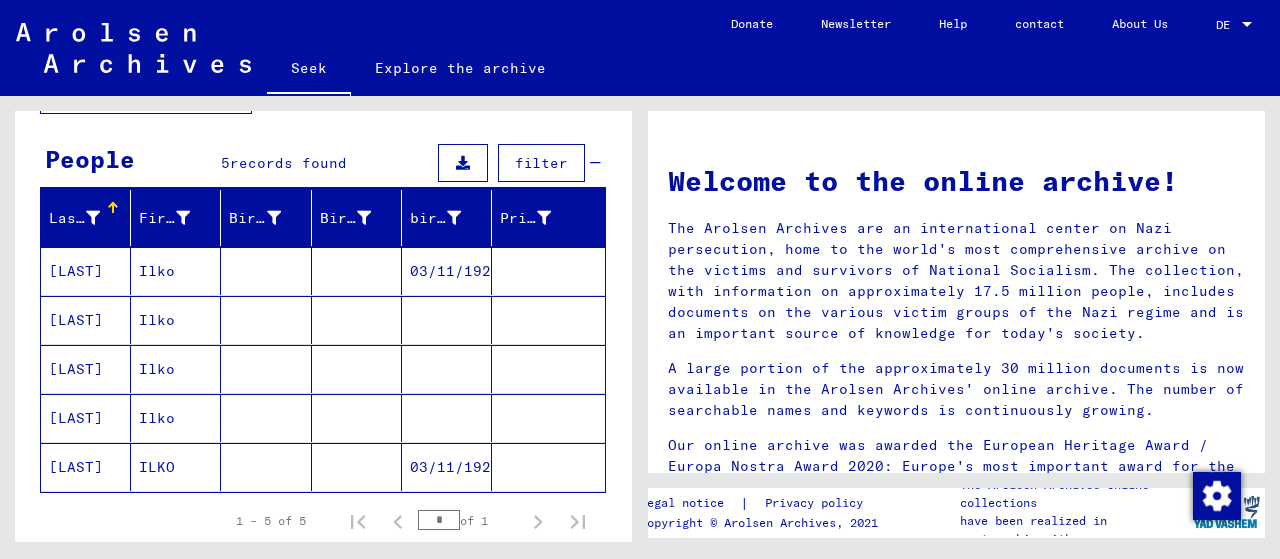 click on "[LAST]" at bounding box center [76, 320] 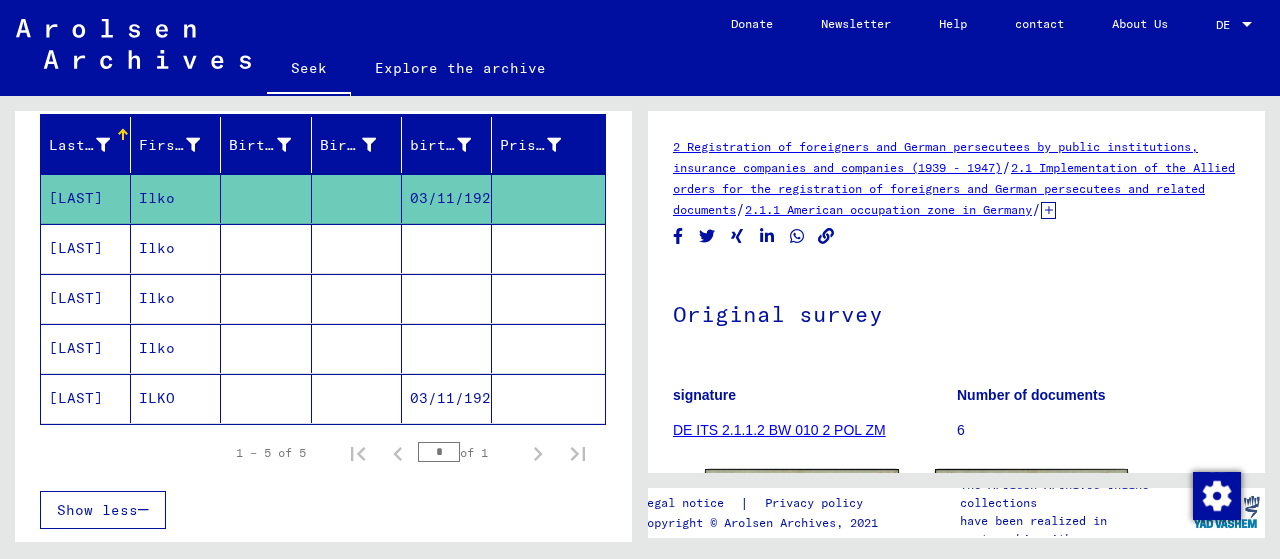 scroll, scrollTop: 232, scrollLeft: 0, axis: vertical 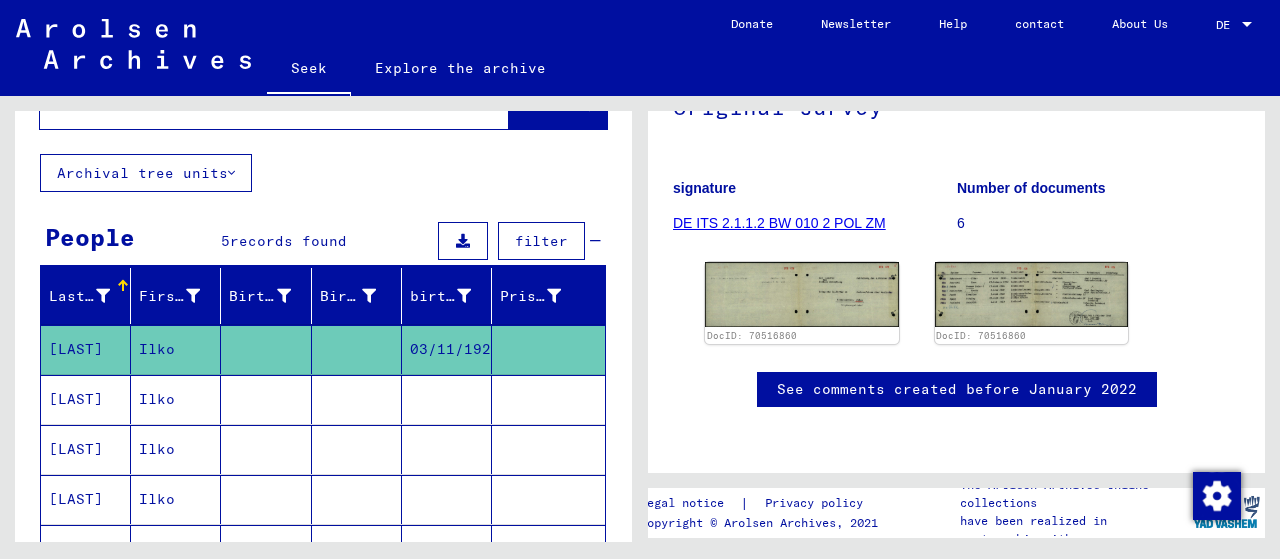 click on "[LAST]" at bounding box center [76, 449] 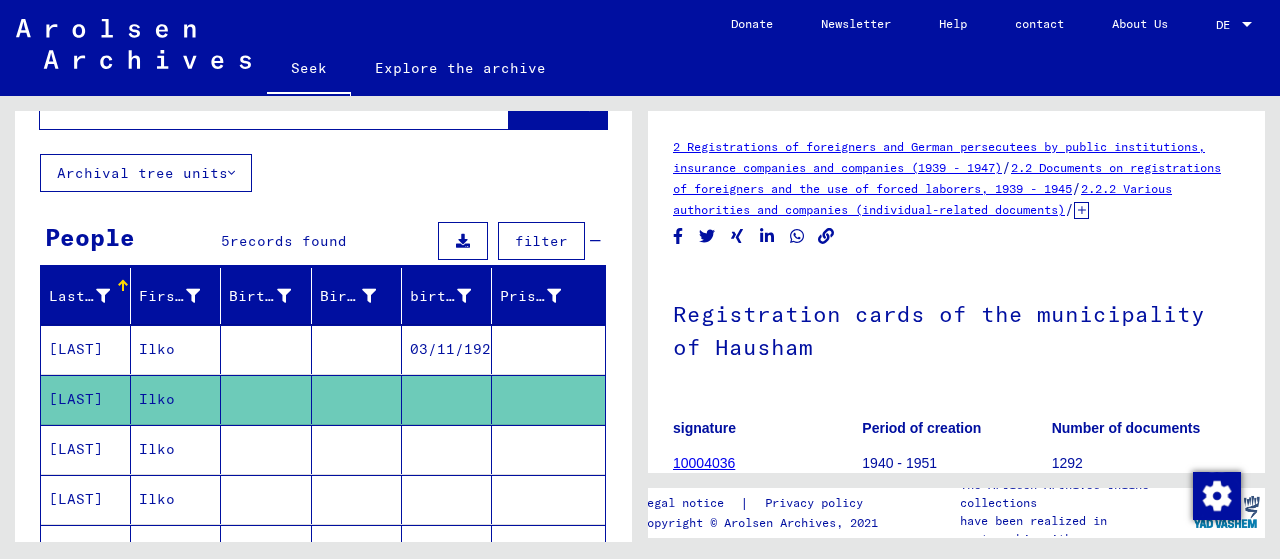 scroll, scrollTop: 0, scrollLeft: 0, axis: both 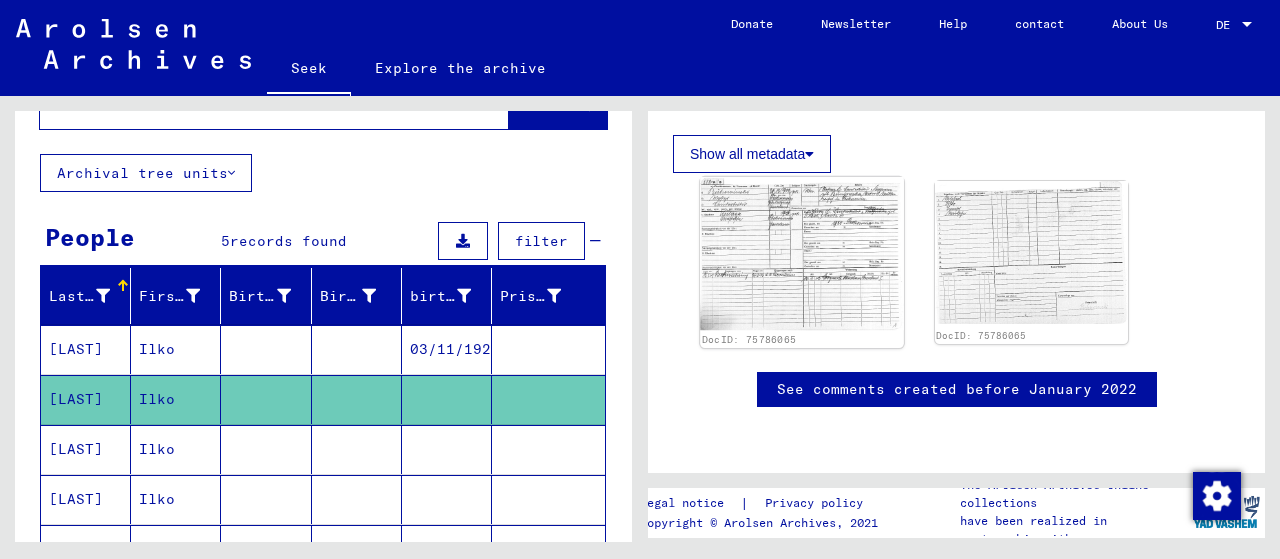 click 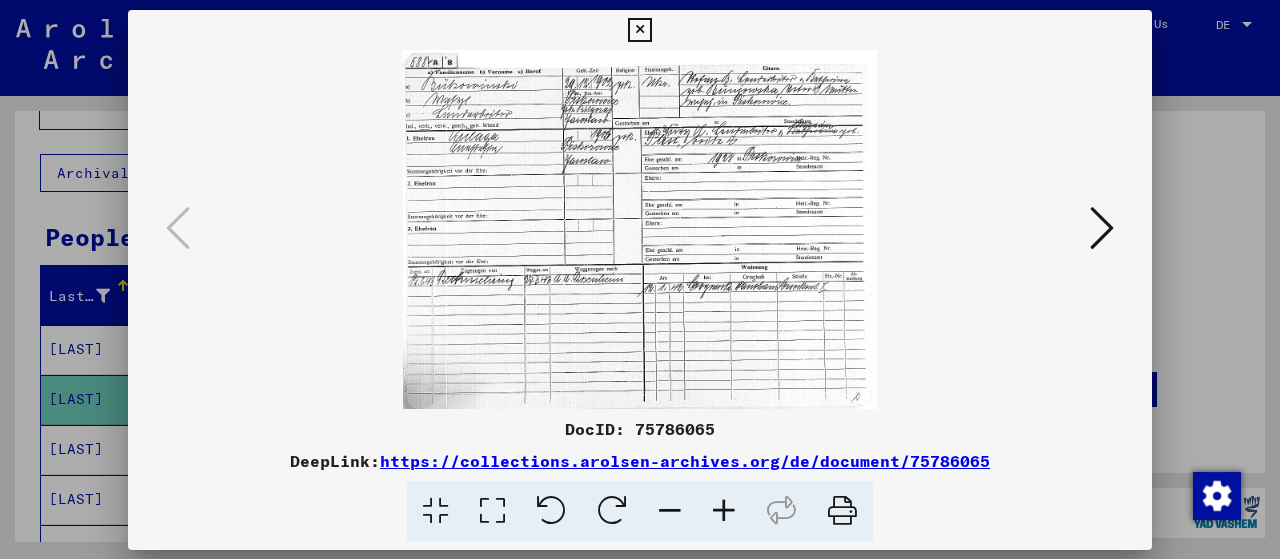 scroll, scrollTop: 655, scrollLeft: 0, axis: vertical 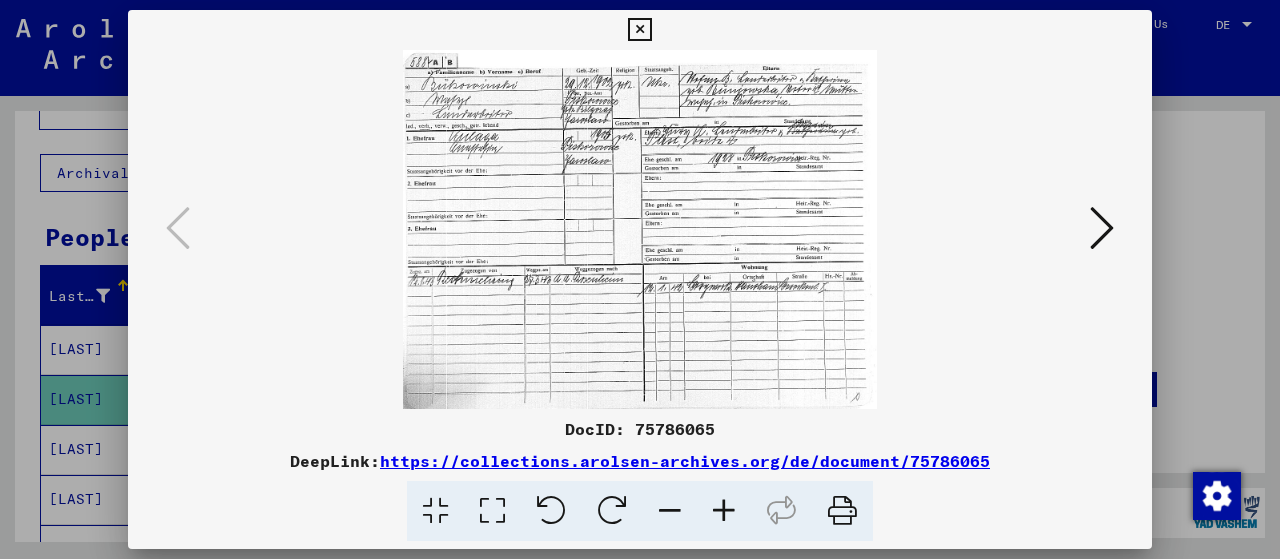 click at bounding box center [639, 30] 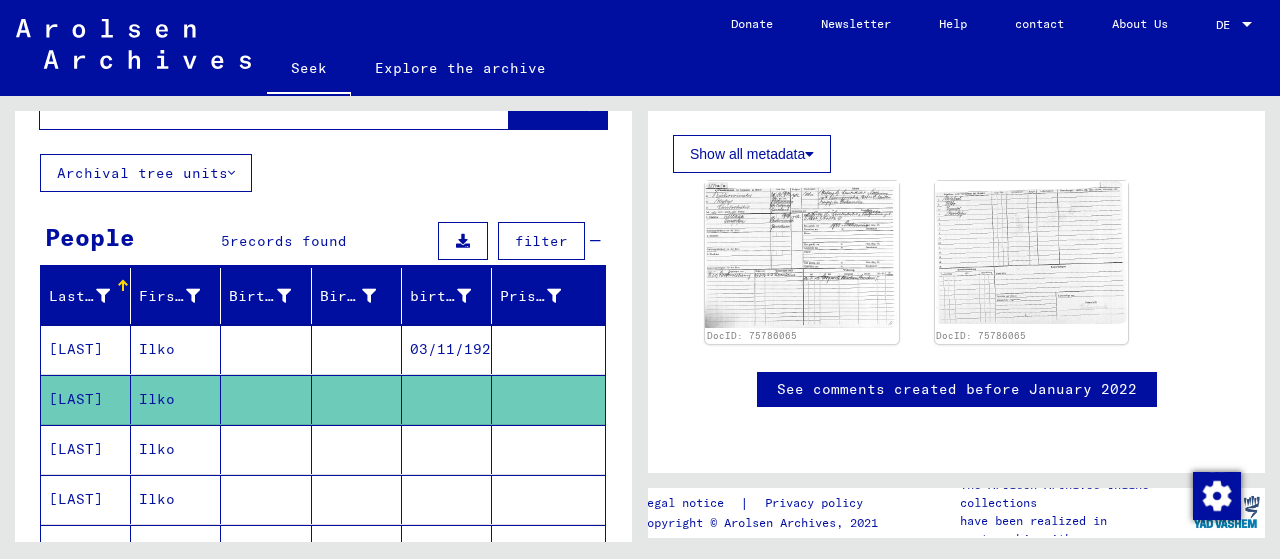 click 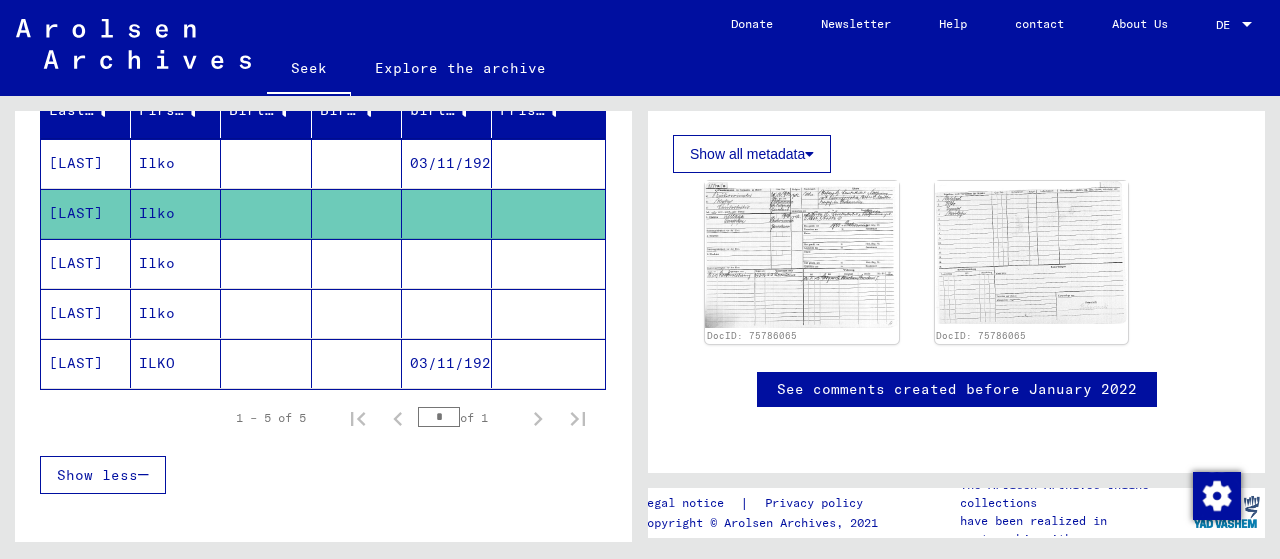 scroll, scrollTop: 267, scrollLeft: 0, axis: vertical 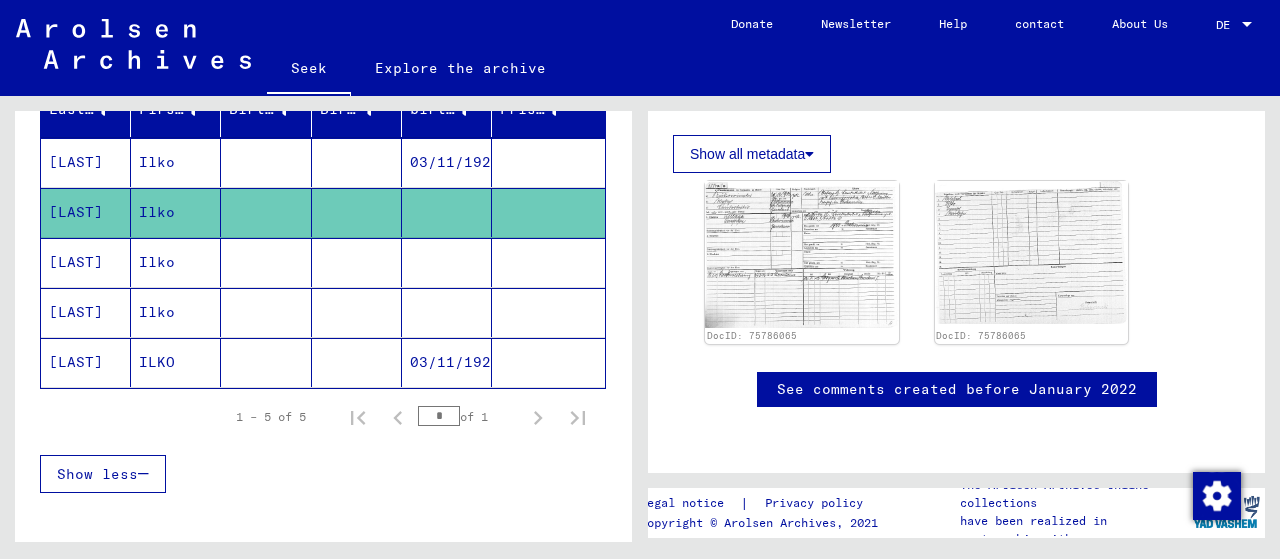 click on "[LAST]" at bounding box center [76, 312] 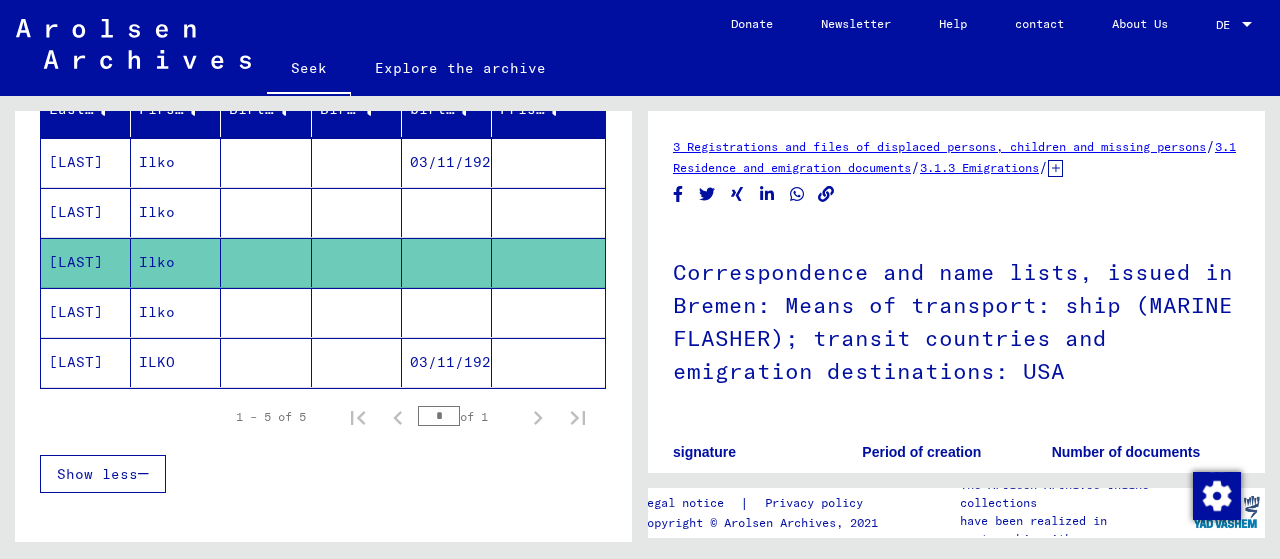scroll, scrollTop: 0, scrollLeft: 0, axis: both 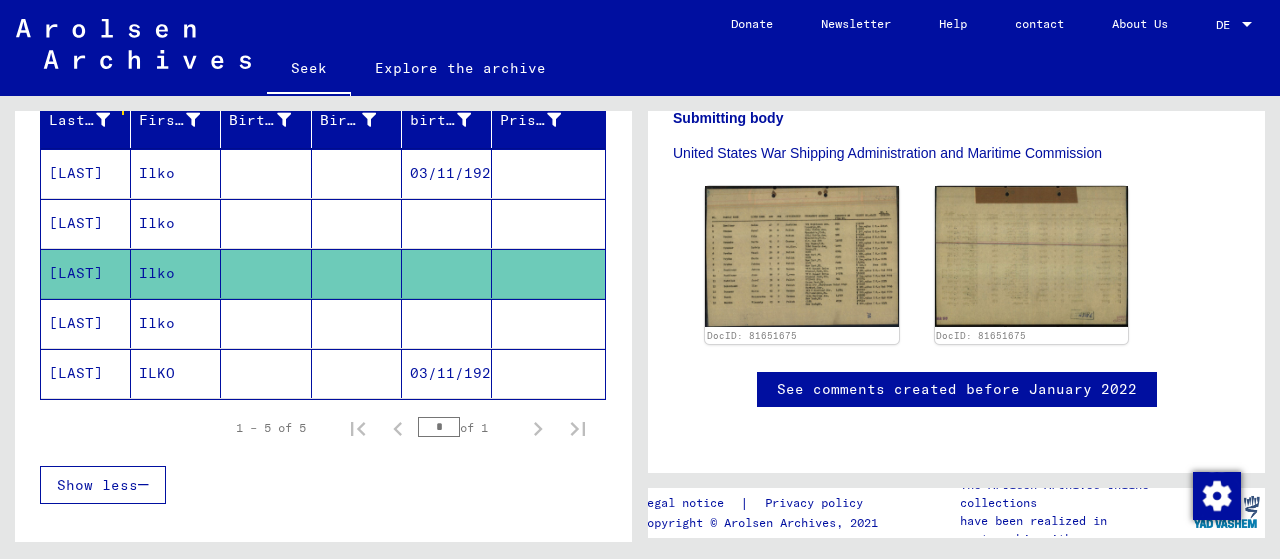 click on "[LAST]" at bounding box center [76, 373] 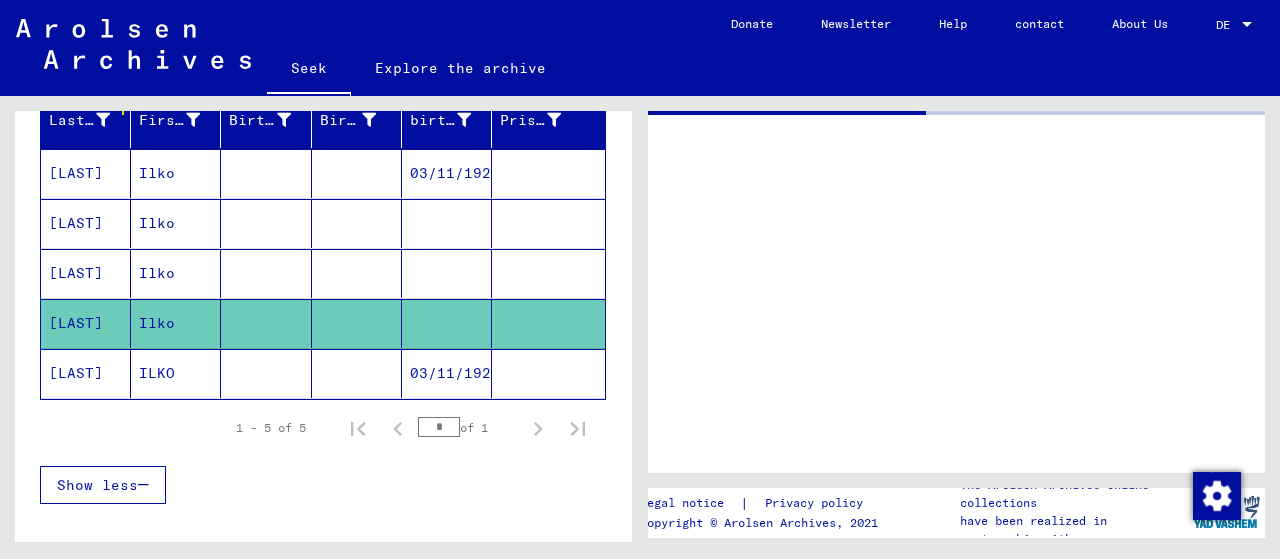 scroll, scrollTop: 0, scrollLeft: 0, axis: both 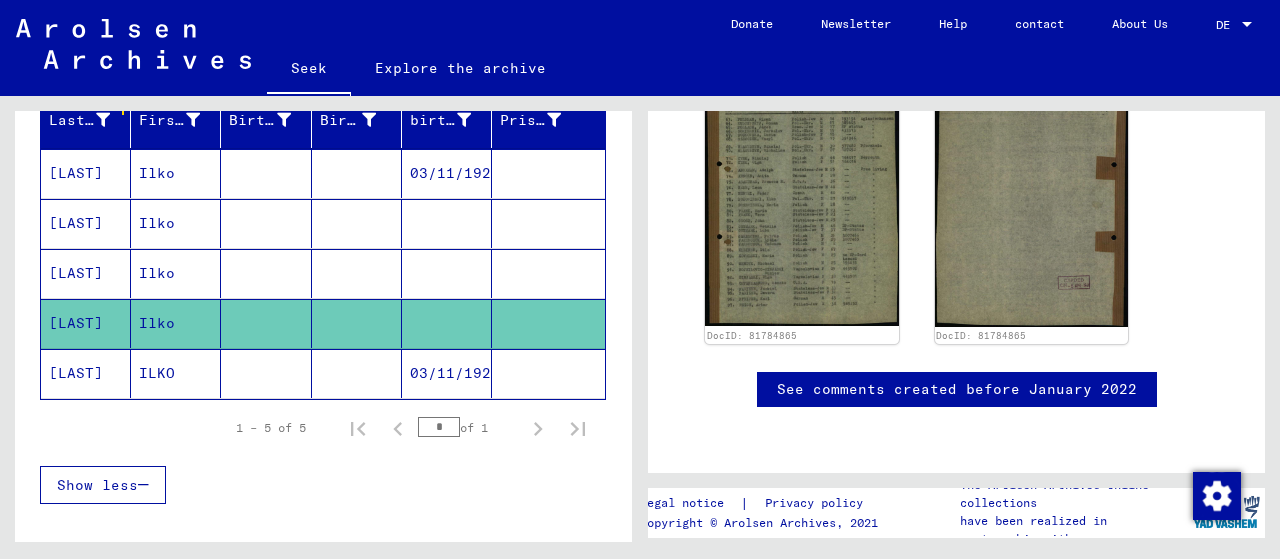 click on "[LAST]" 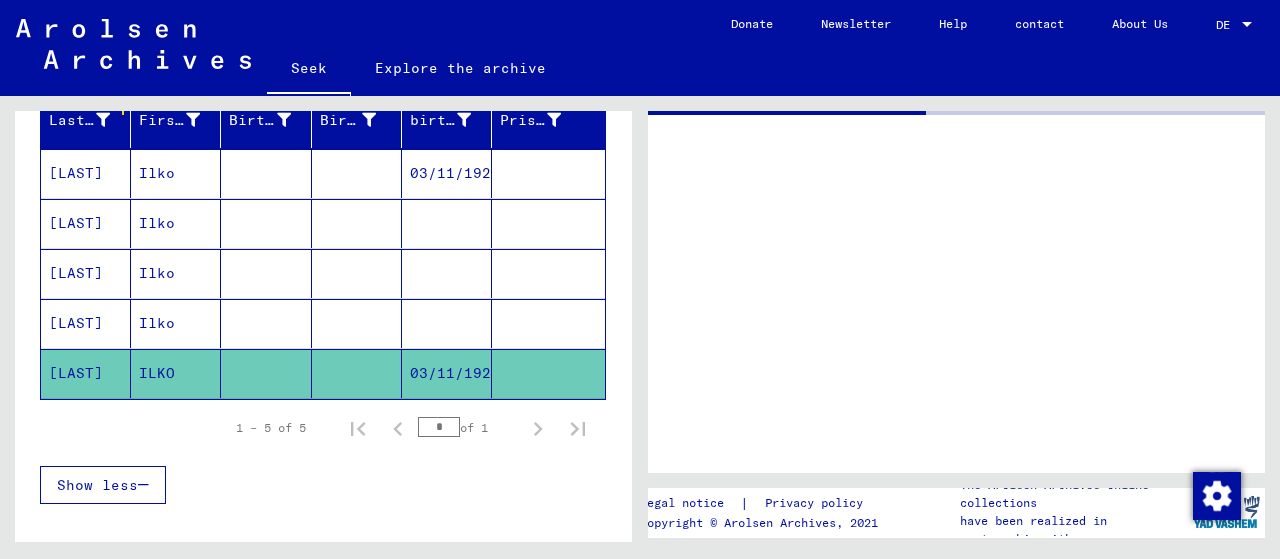 scroll, scrollTop: 0, scrollLeft: 0, axis: both 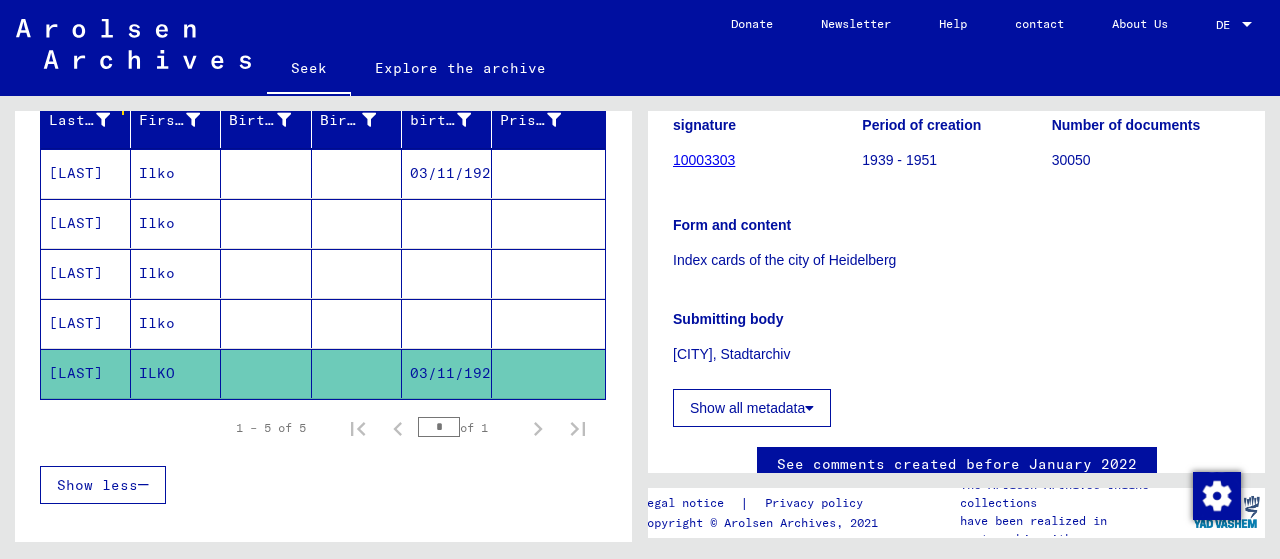 click on "Show all metadata" 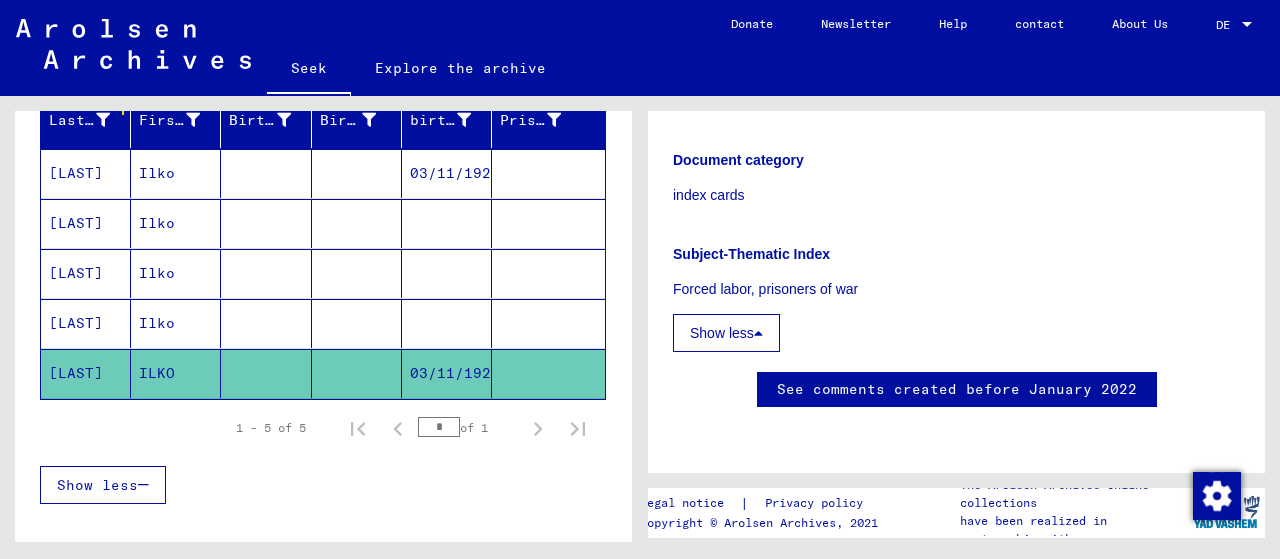 scroll, scrollTop: 1498, scrollLeft: 0, axis: vertical 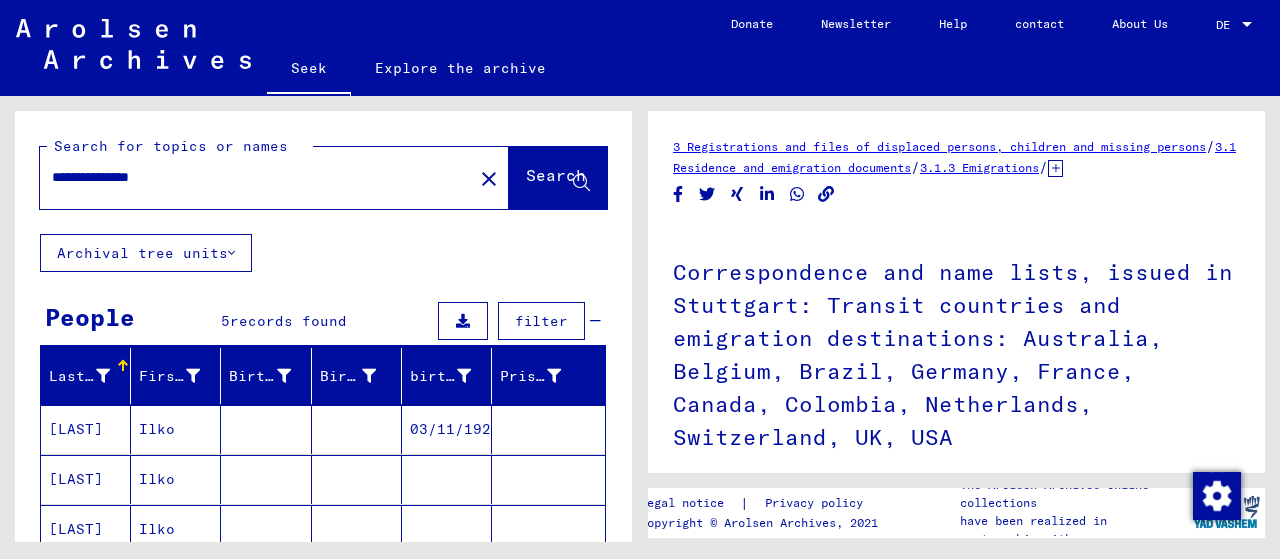 click on "**********" at bounding box center [256, 177] 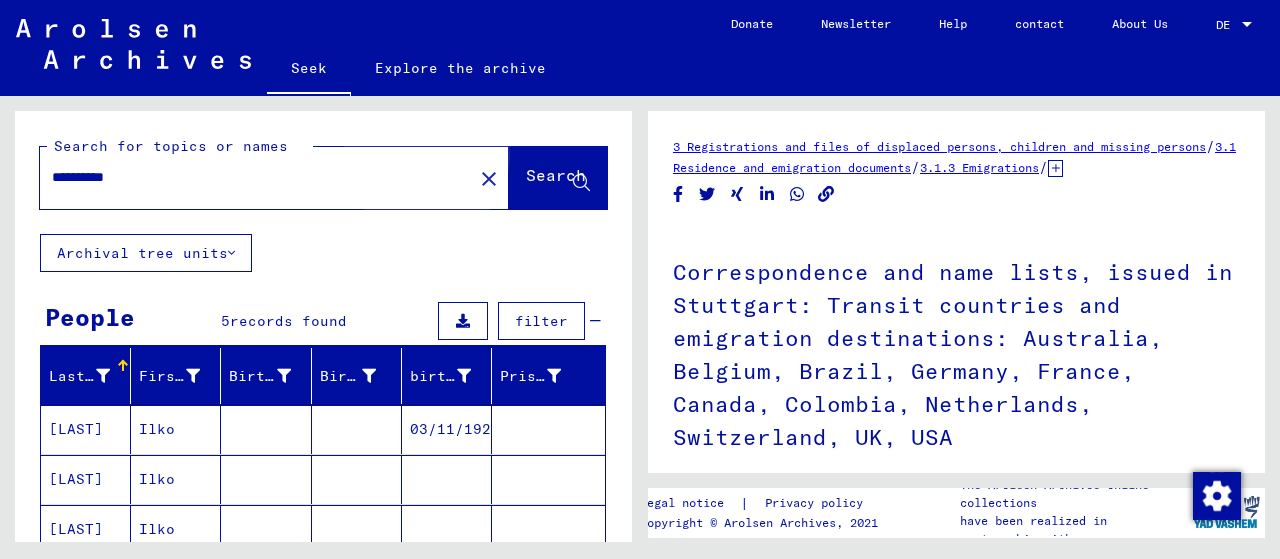 click on "Search" 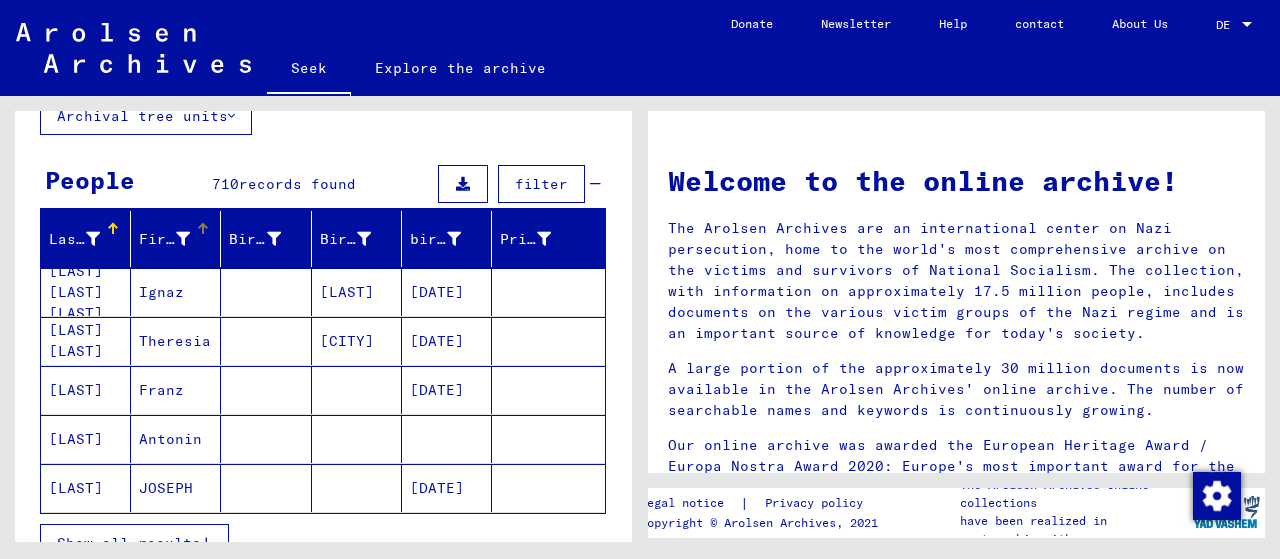scroll, scrollTop: 348, scrollLeft: 0, axis: vertical 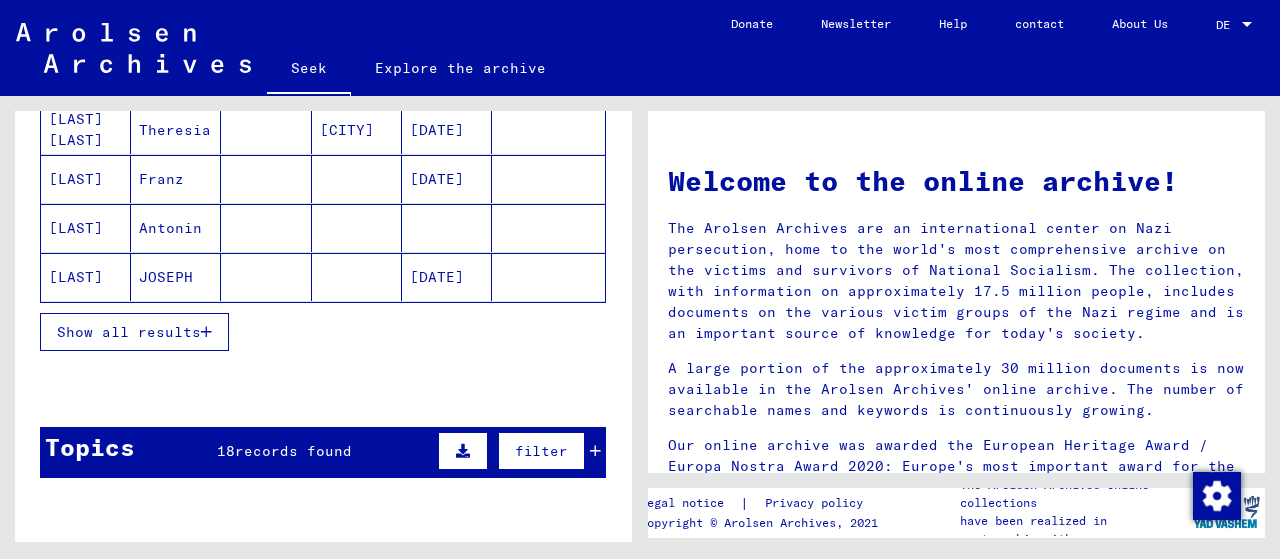 click on "Show all results" at bounding box center (129, 332) 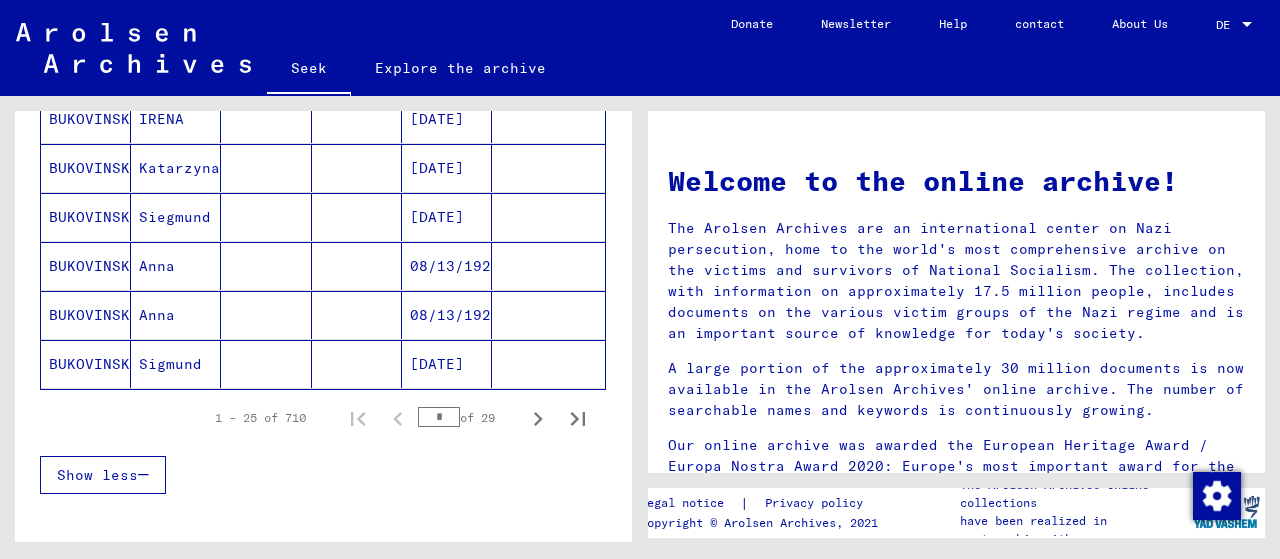 scroll, scrollTop: 1250, scrollLeft: 0, axis: vertical 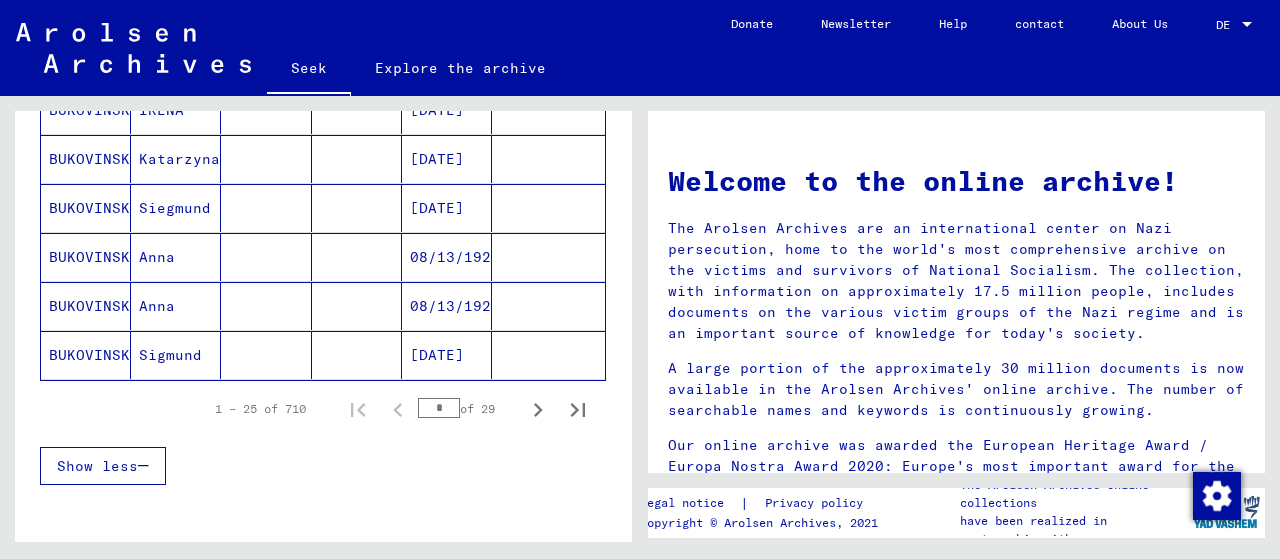 click on "Show less" at bounding box center [97, 466] 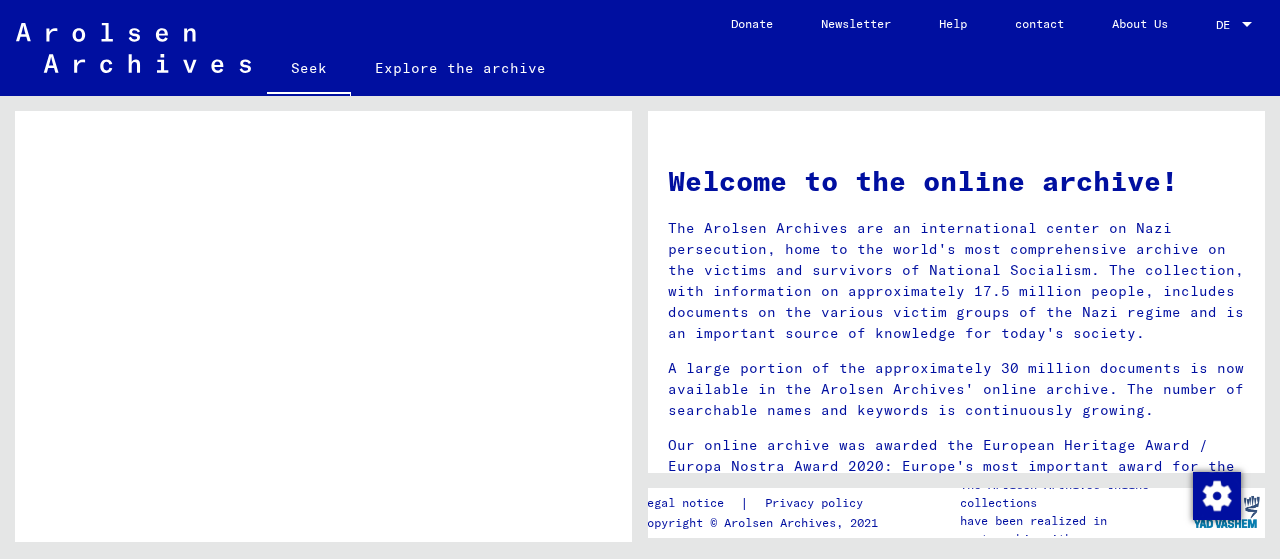 scroll, scrollTop: 937, scrollLeft: 0, axis: vertical 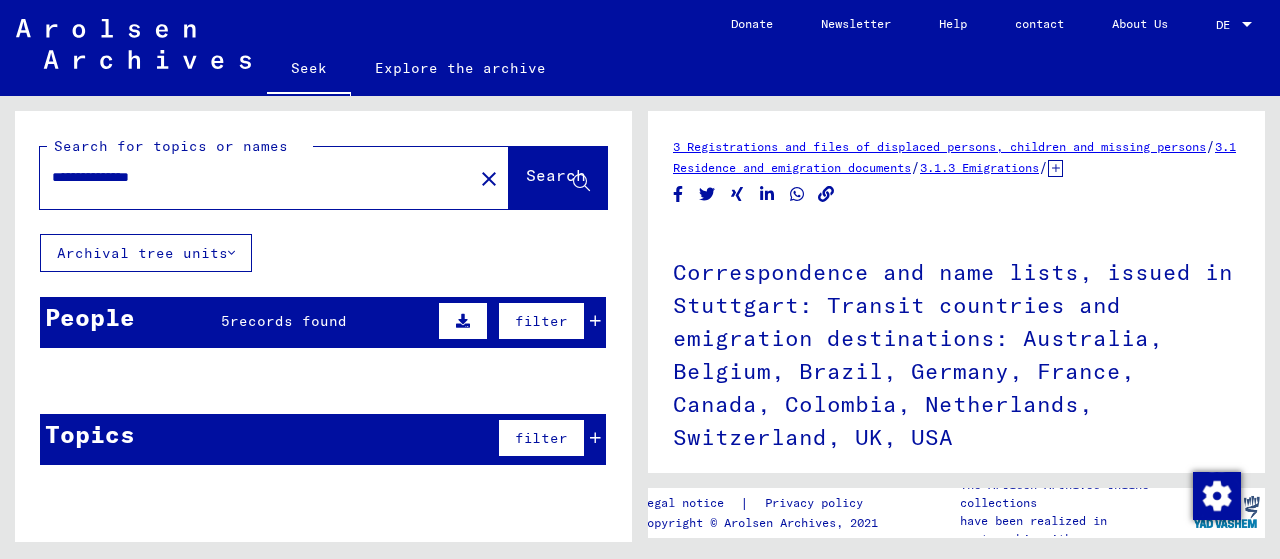 click on "**********" at bounding box center [256, 177] 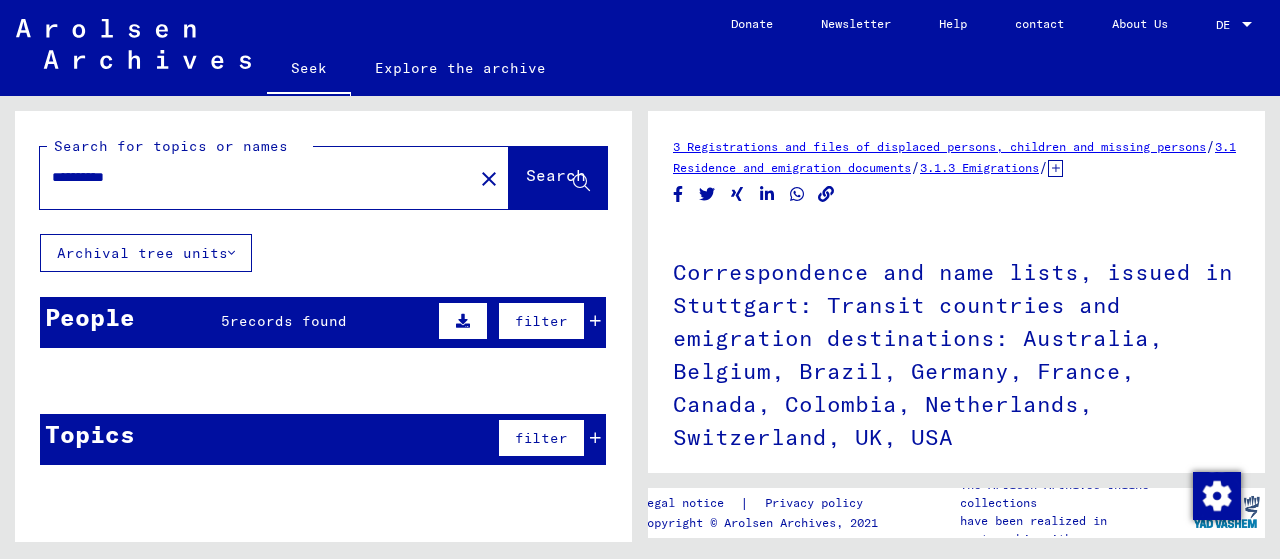 type on "**********" 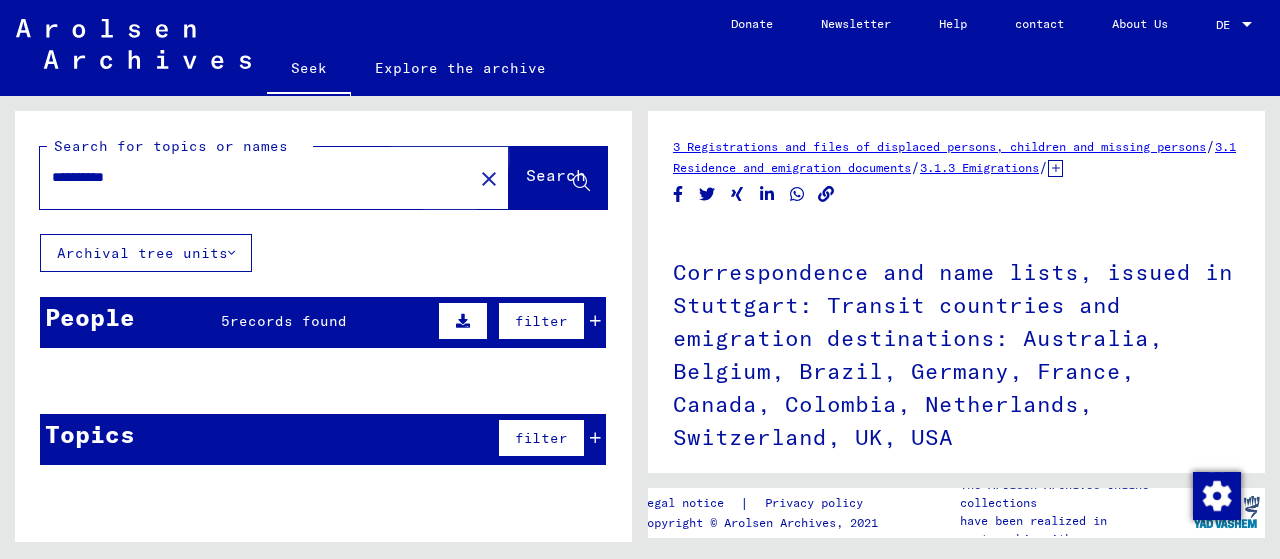 click on "Search" 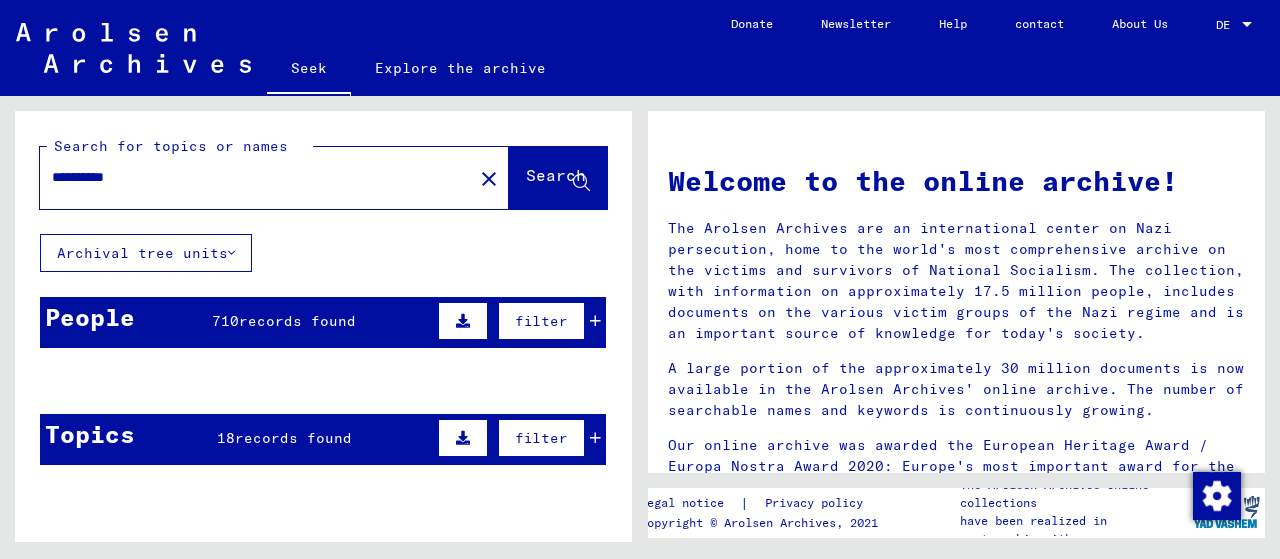 click on "filter" at bounding box center (541, 321) 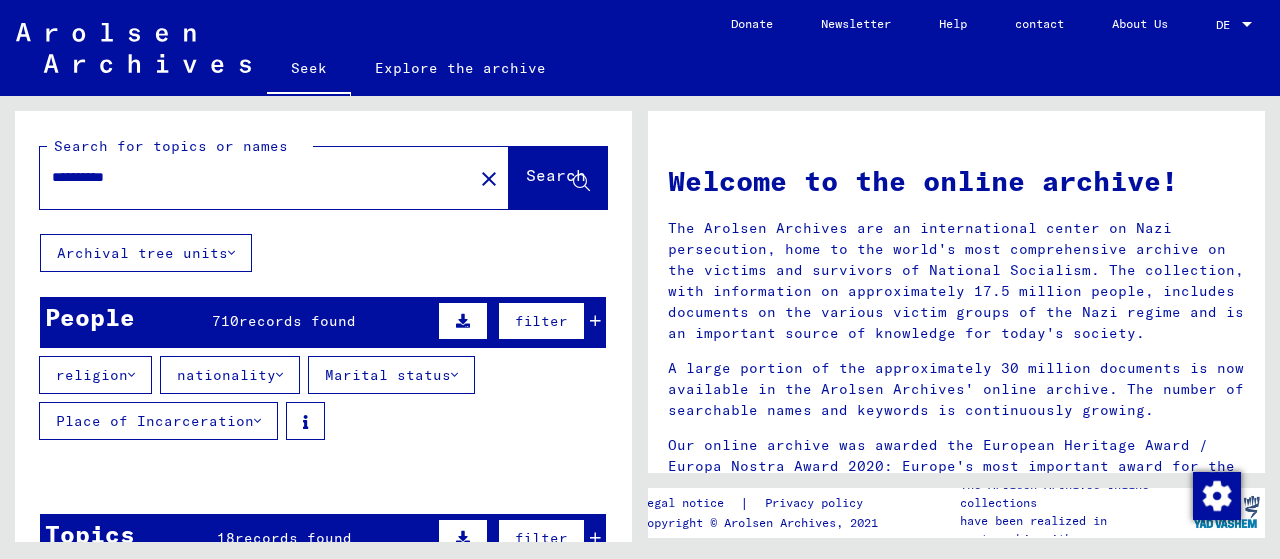 click on "nationality" at bounding box center [226, 375] 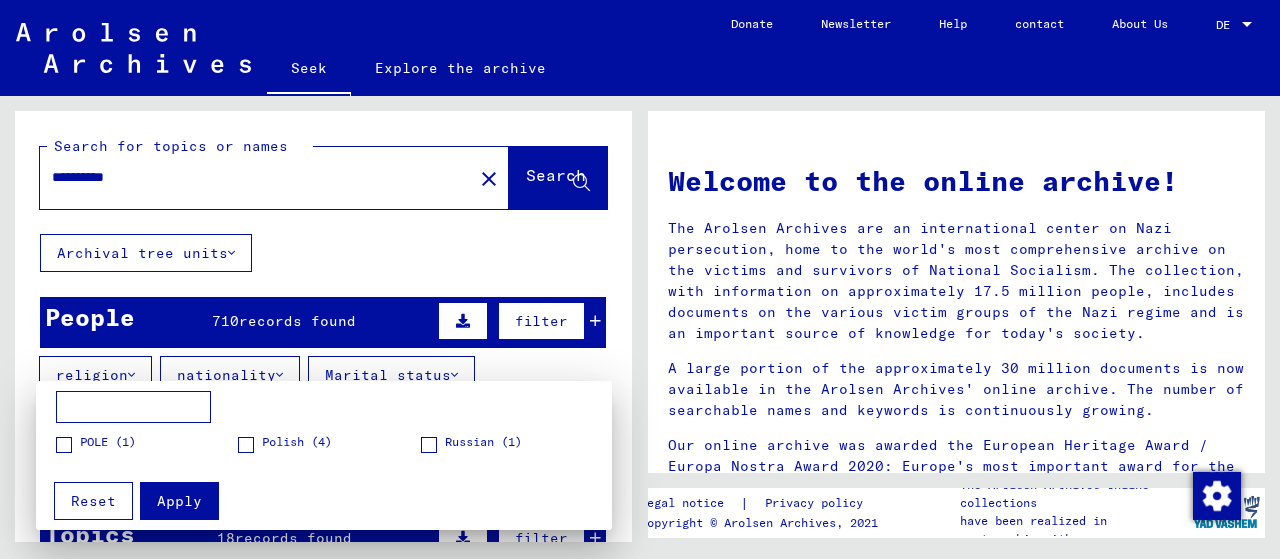 click at bounding box center (640, 279) 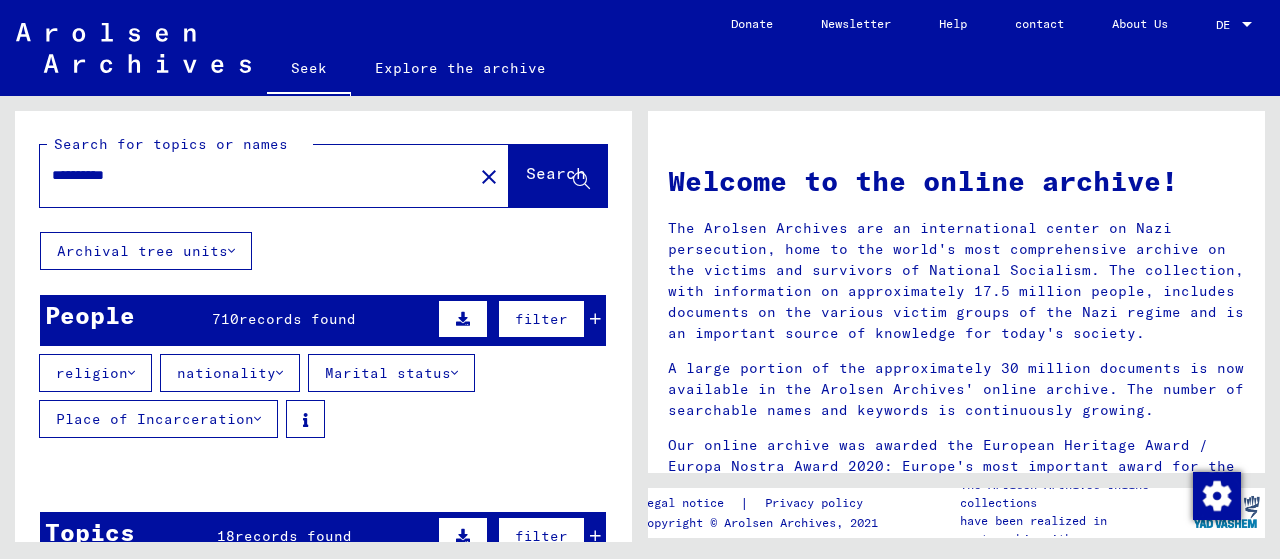 scroll, scrollTop: 0, scrollLeft: 0, axis: both 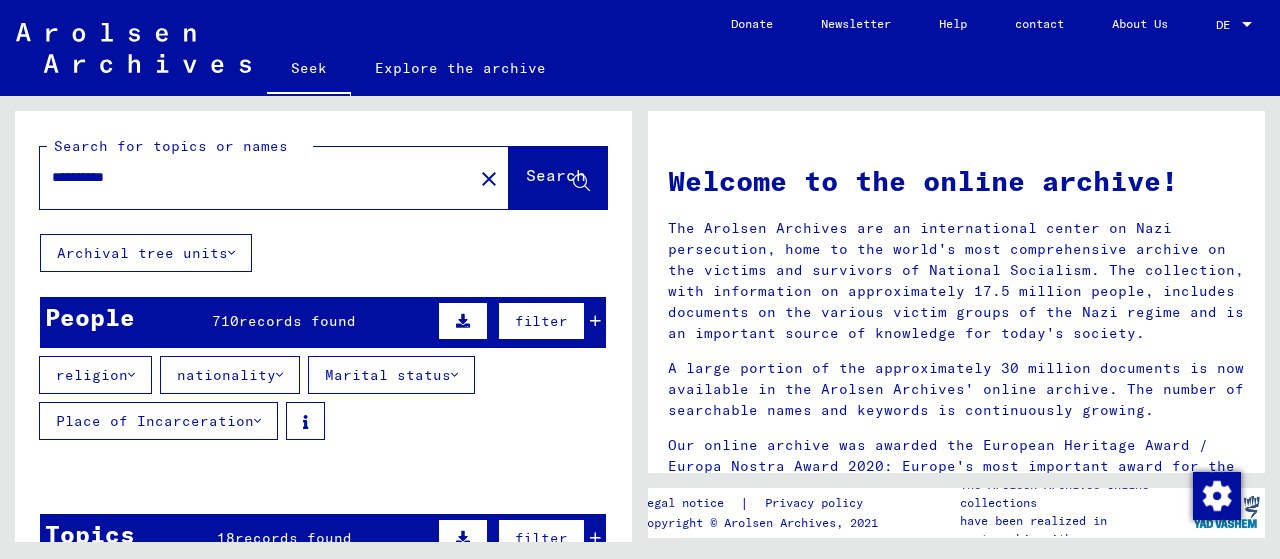 click on "Search" 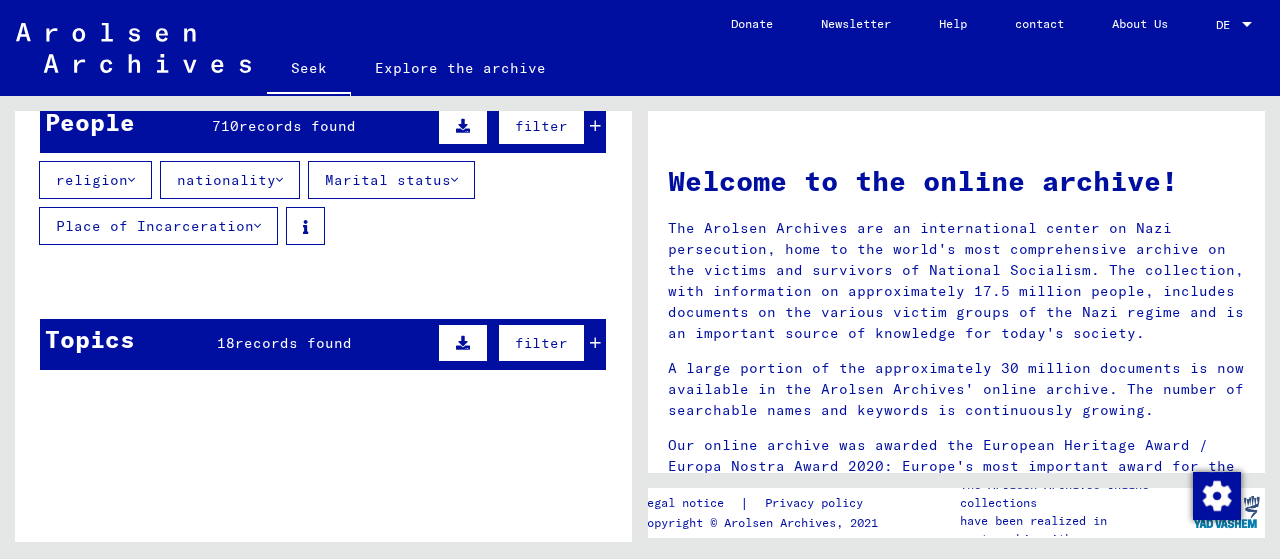 scroll, scrollTop: 0, scrollLeft: 0, axis: both 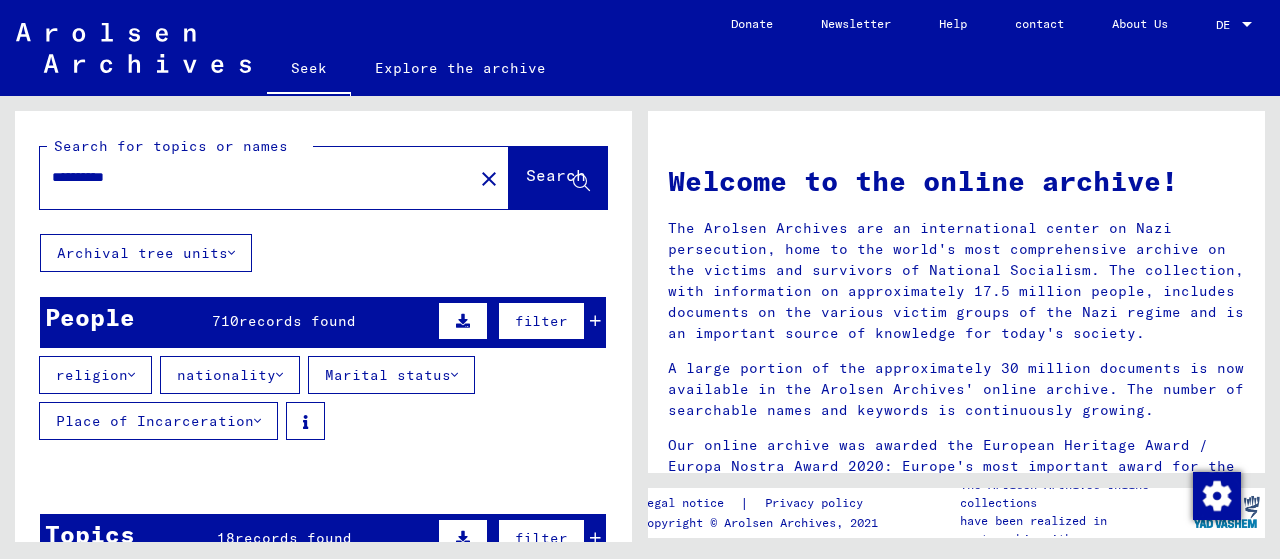 click on "Search" 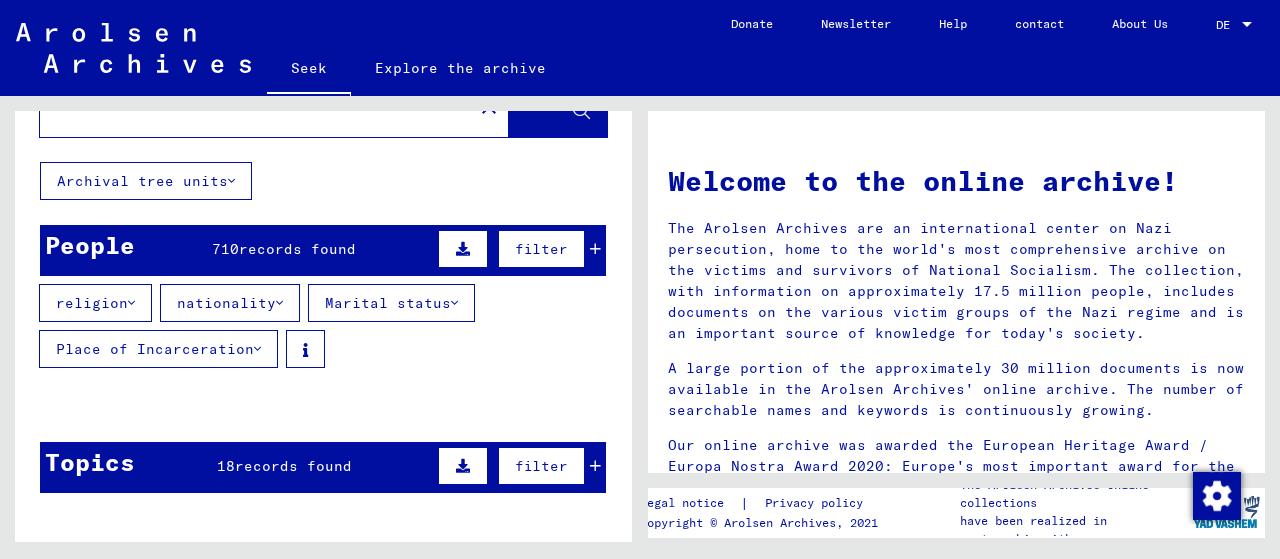 scroll, scrollTop: 0, scrollLeft: 0, axis: both 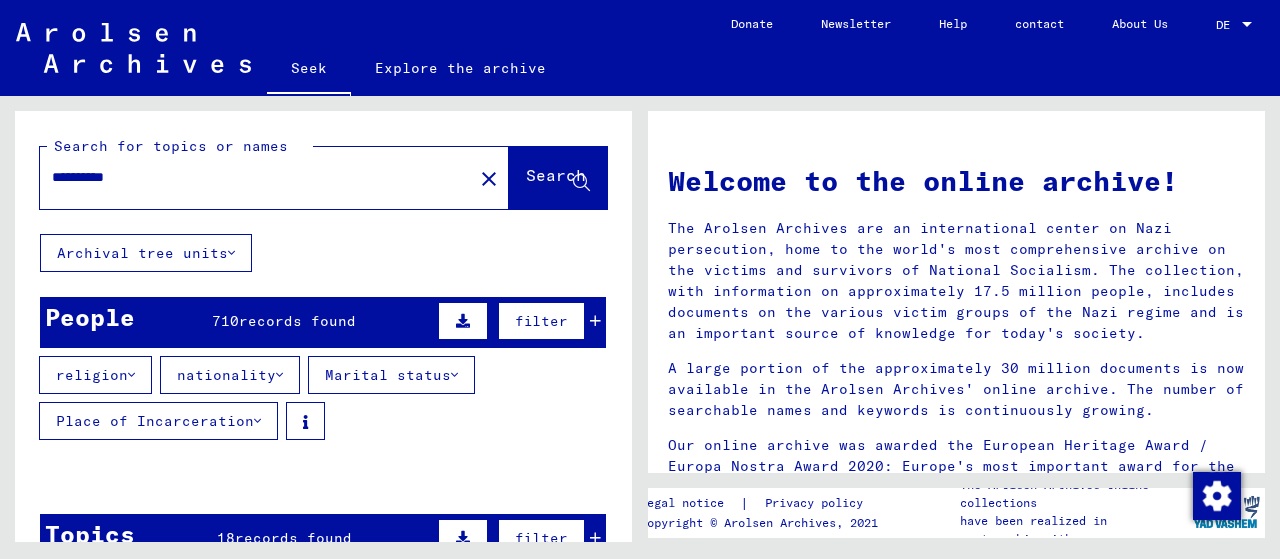 click on "**********" at bounding box center (250, 177) 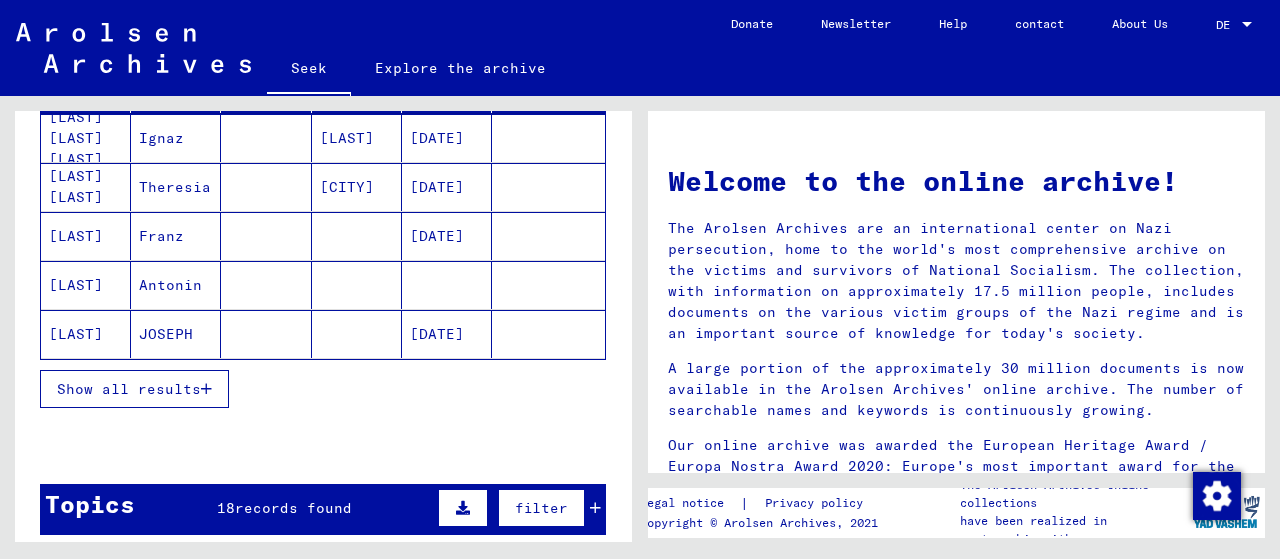 scroll, scrollTop: 392, scrollLeft: 0, axis: vertical 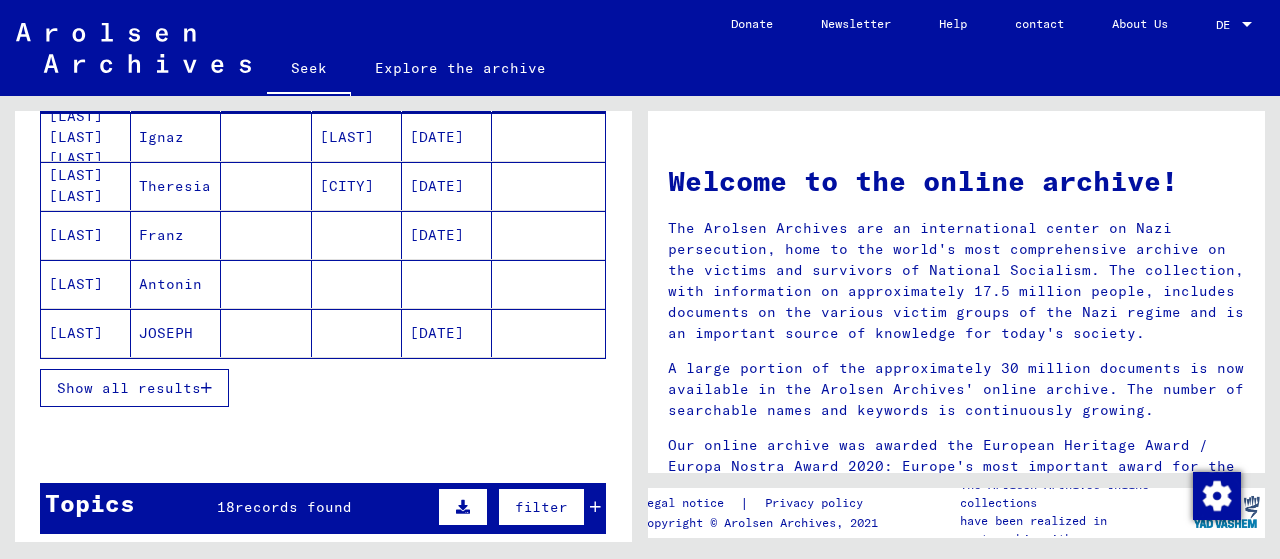click on "Show all results" at bounding box center [129, 388] 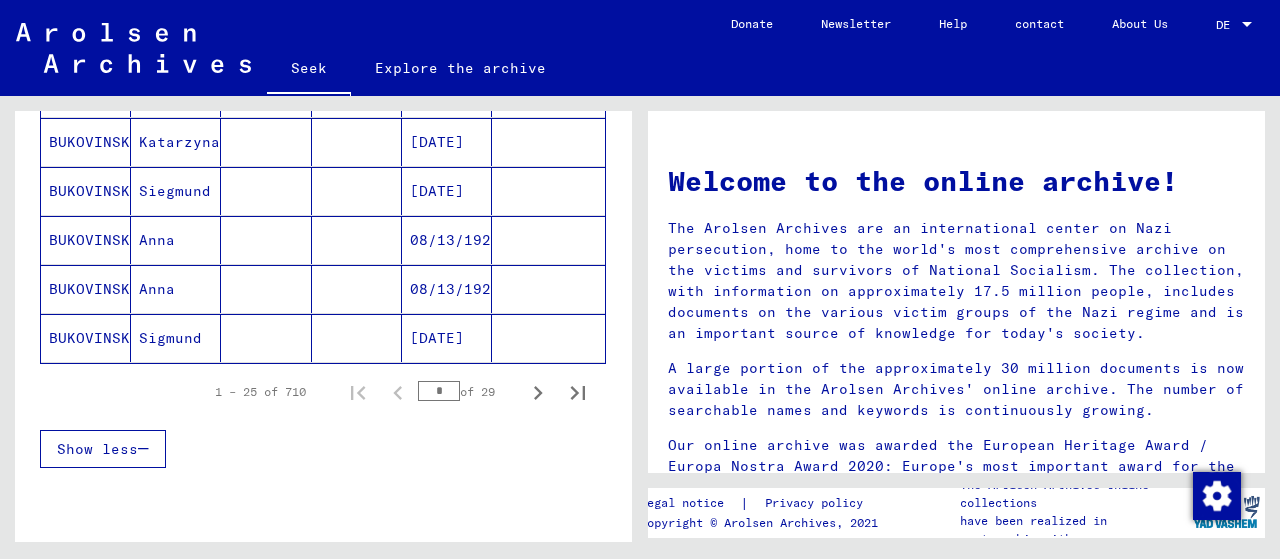 scroll, scrollTop: 1369, scrollLeft: 0, axis: vertical 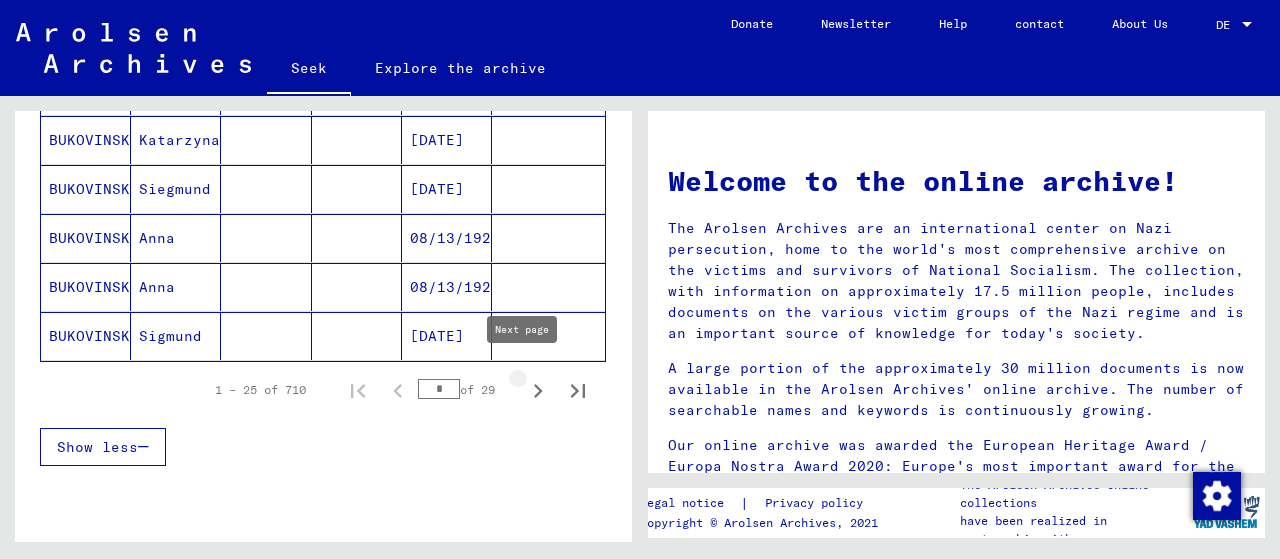 click 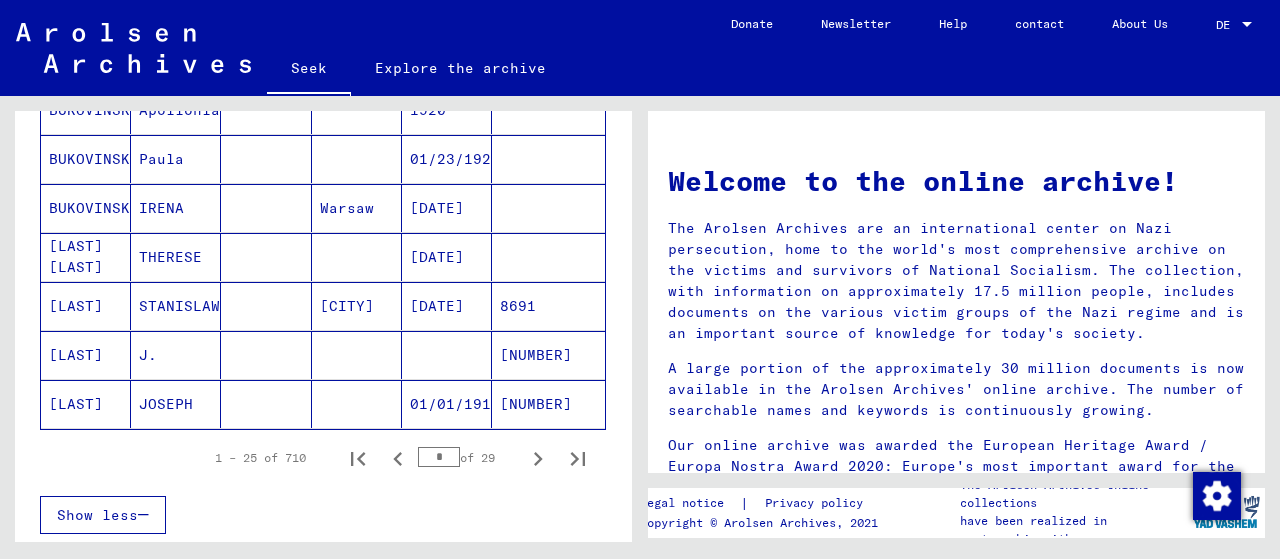 scroll, scrollTop: 1306, scrollLeft: 0, axis: vertical 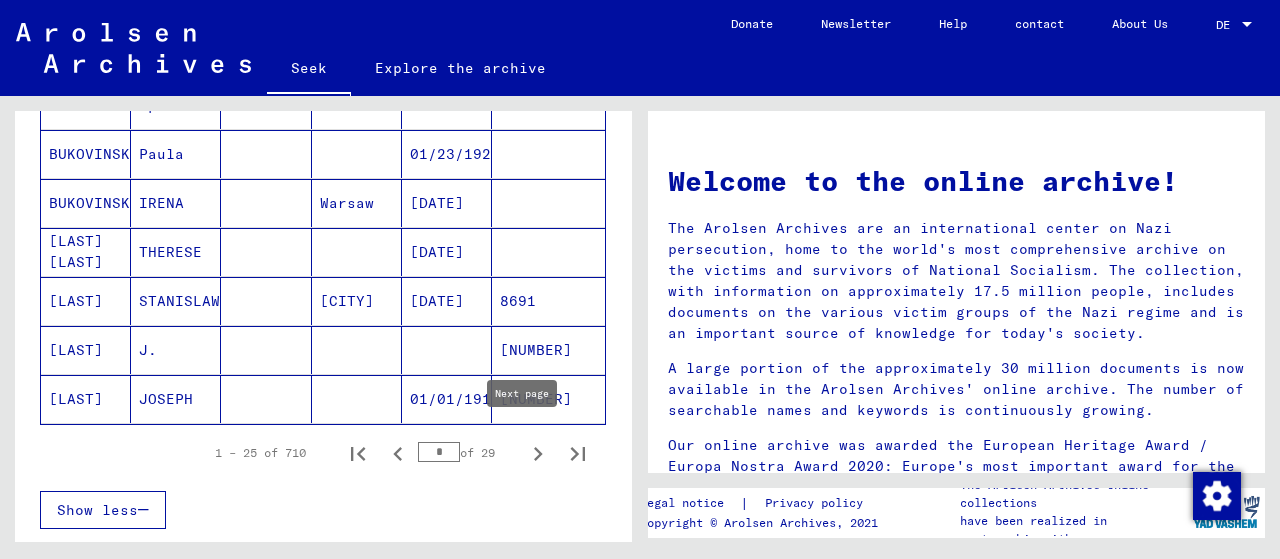 click 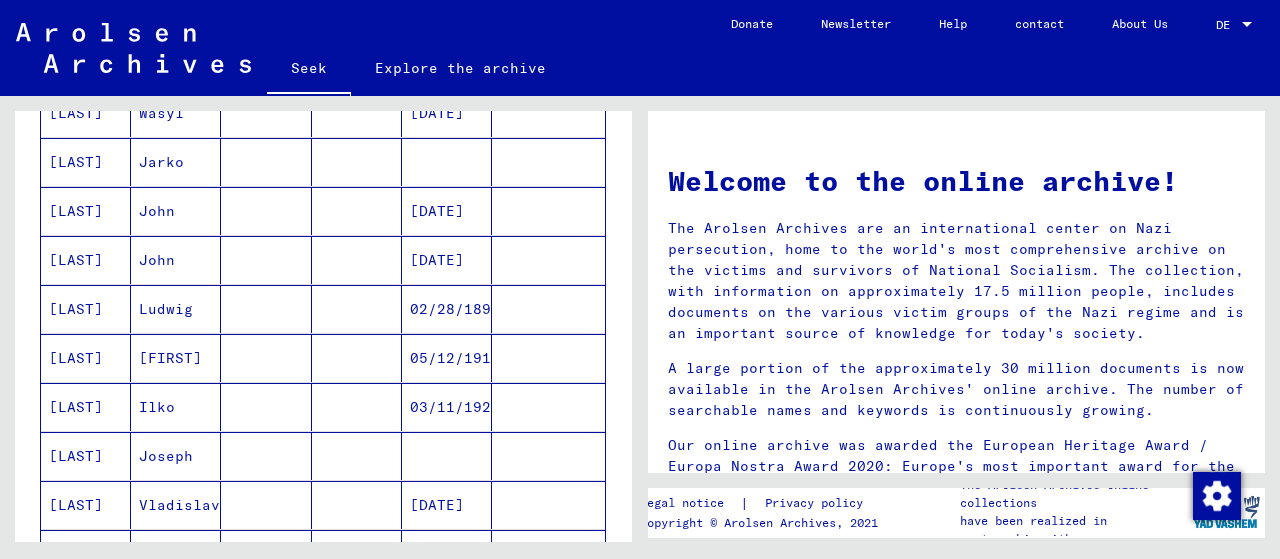 scroll, scrollTop: 1103, scrollLeft: 0, axis: vertical 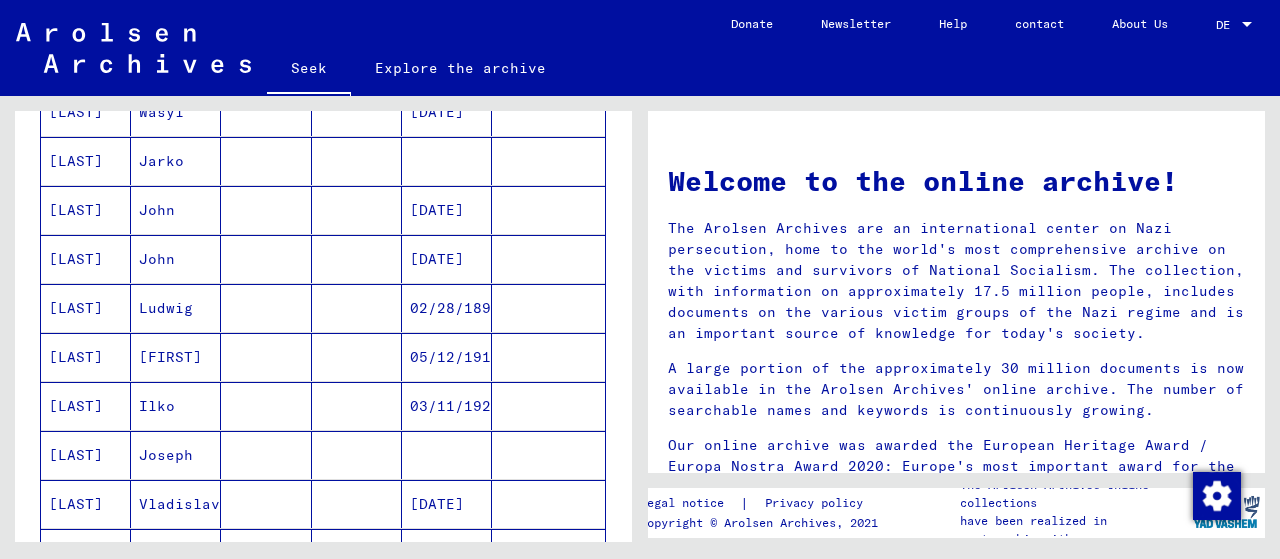 click on "[LAST]" at bounding box center [76, 455] 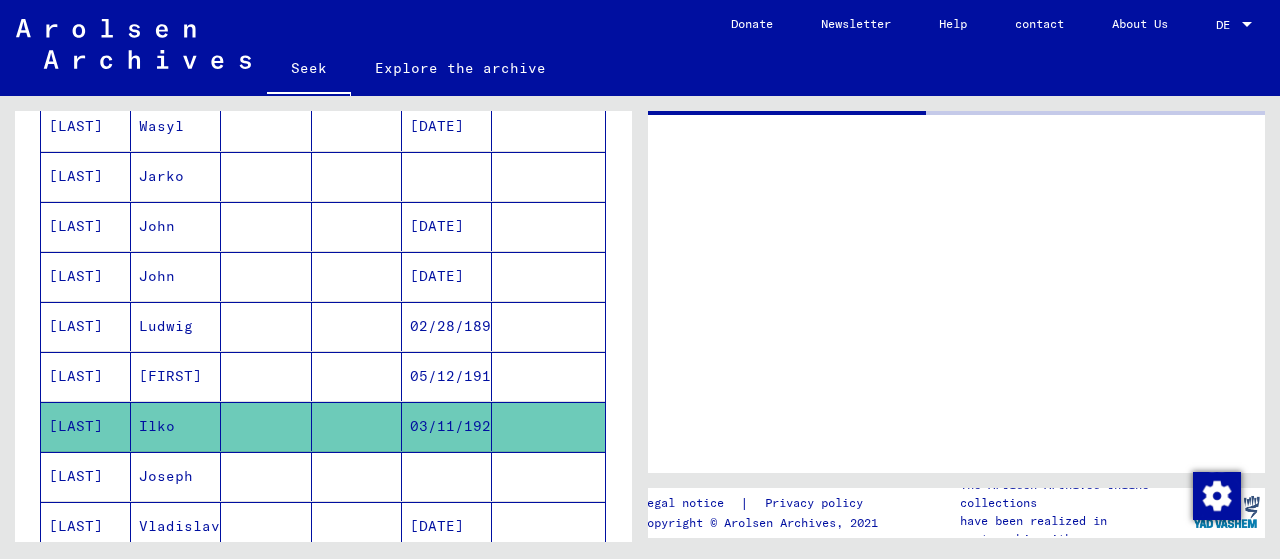 scroll, scrollTop: 1113, scrollLeft: 0, axis: vertical 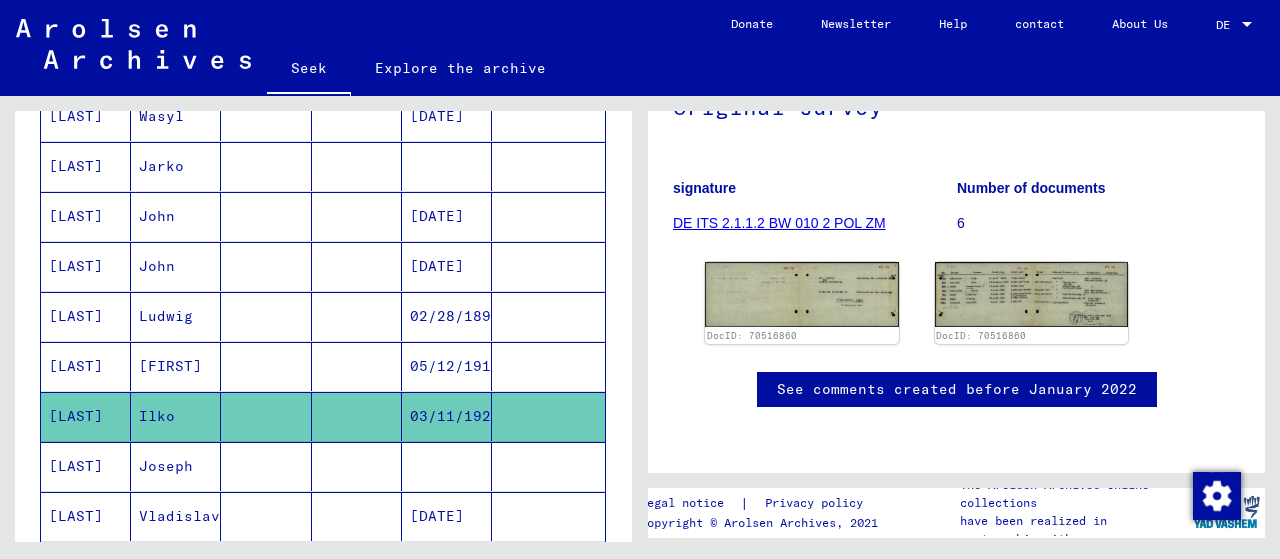 click on "John" at bounding box center (166, 316) 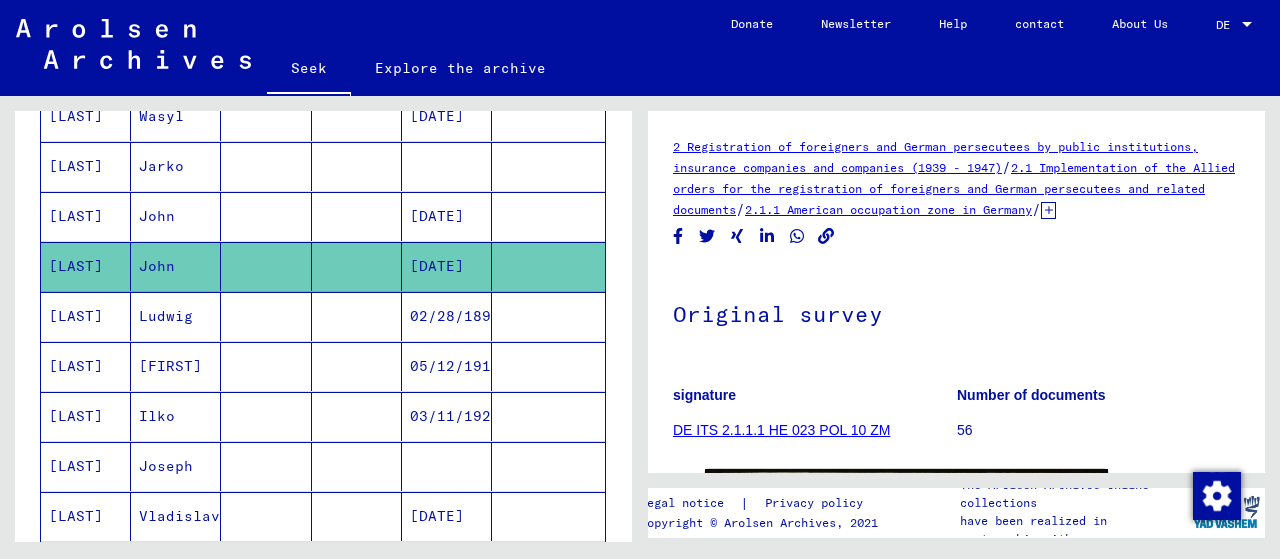 scroll, scrollTop: 235, scrollLeft: 0, axis: vertical 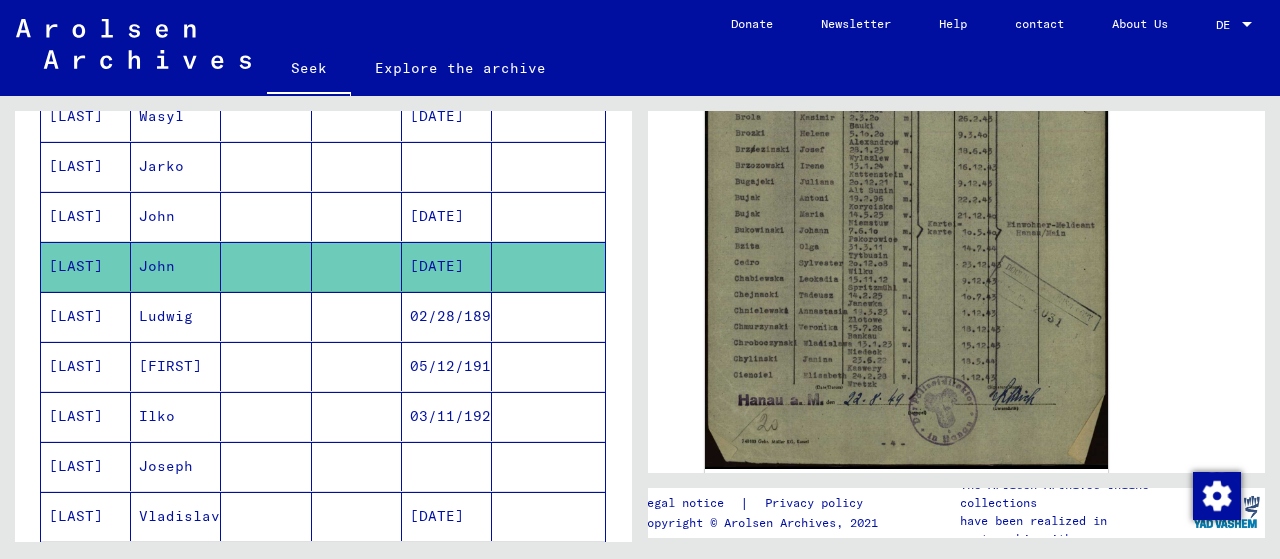 click on "John" at bounding box center (157, 266) 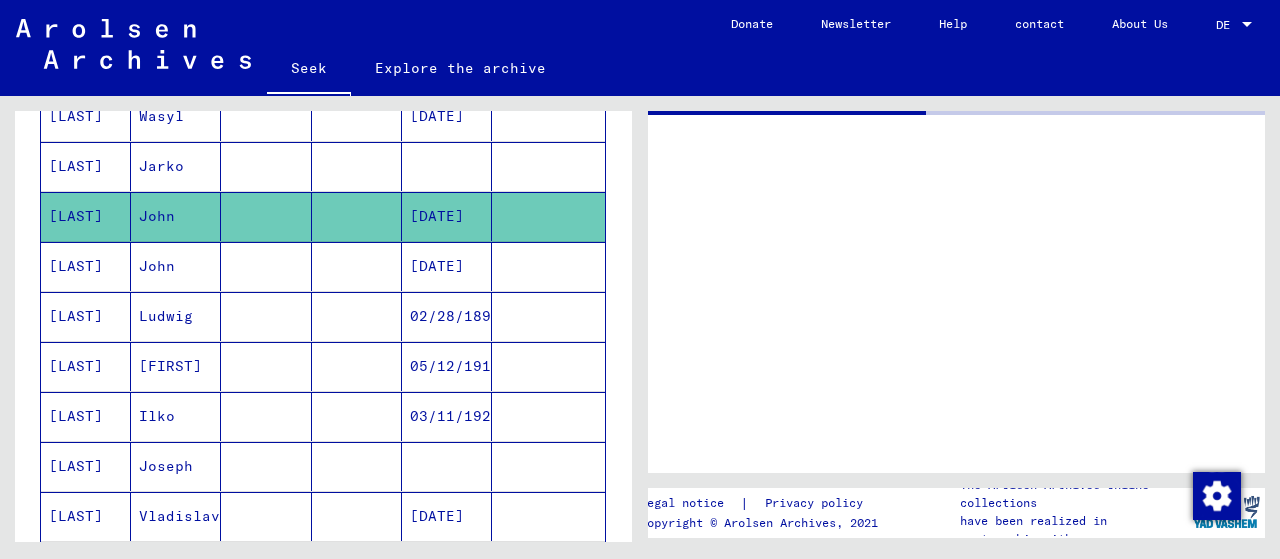 scroll, scrollTop: 0, scrollLeft: 0, axis: both 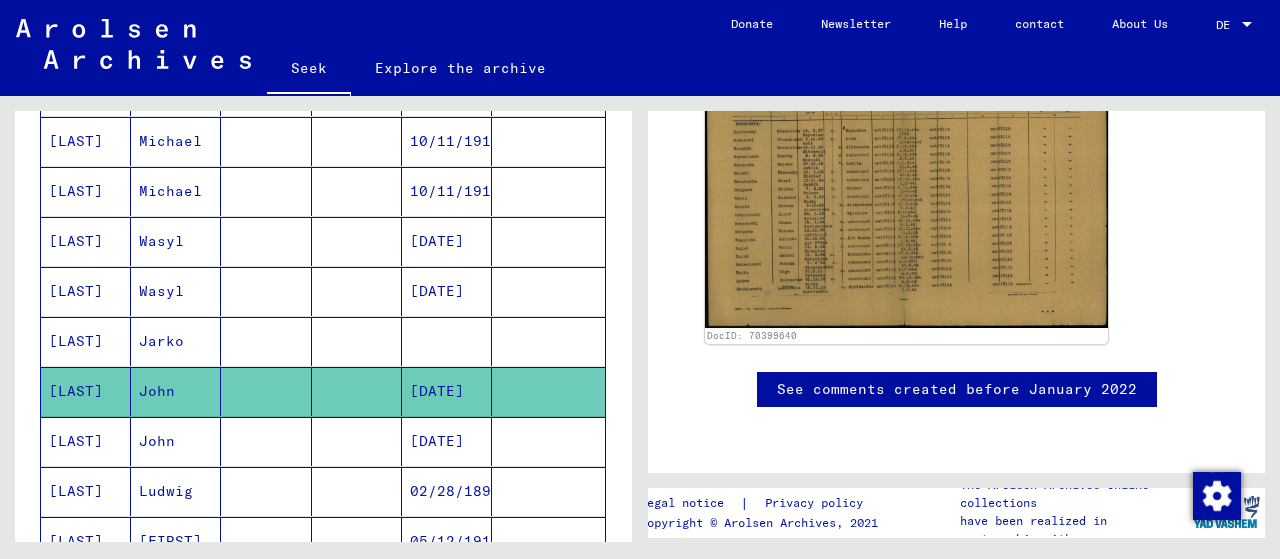 click on "Wasyl" at bounding box center (161, 291) 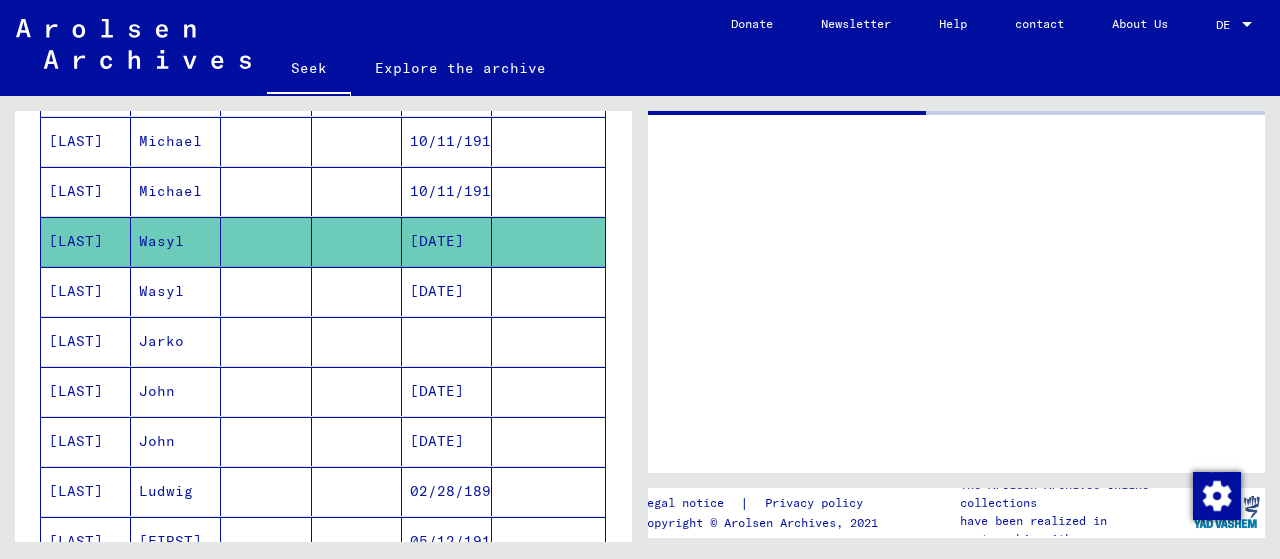 scroll, scrollTop: 0, scrollLeft: 0, axis: both 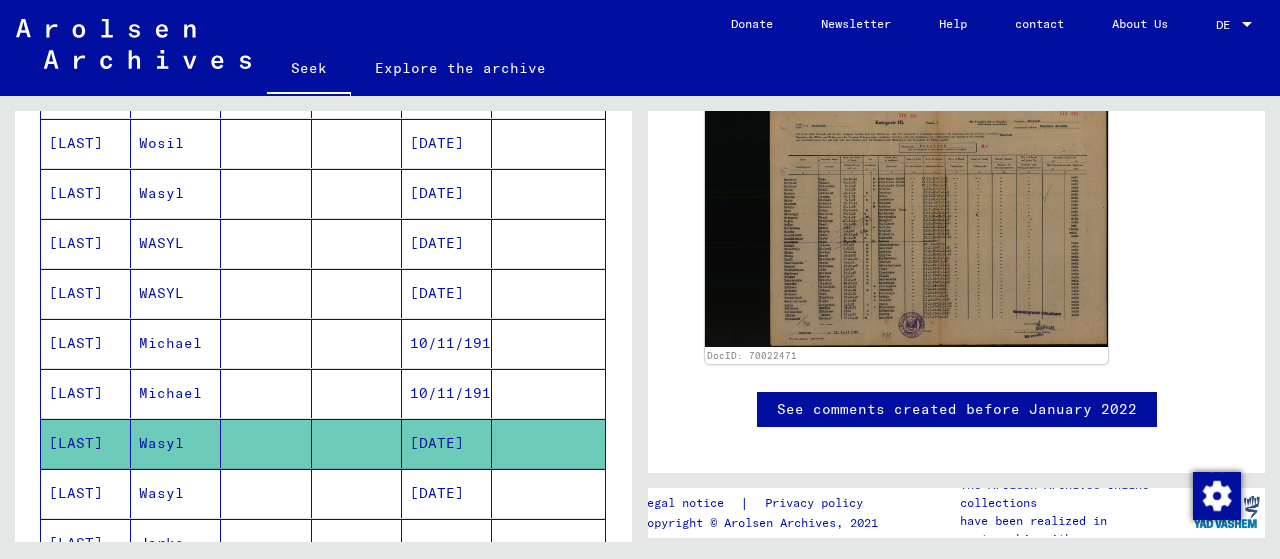 click on "WASYL" at bounding box center [170, 343] 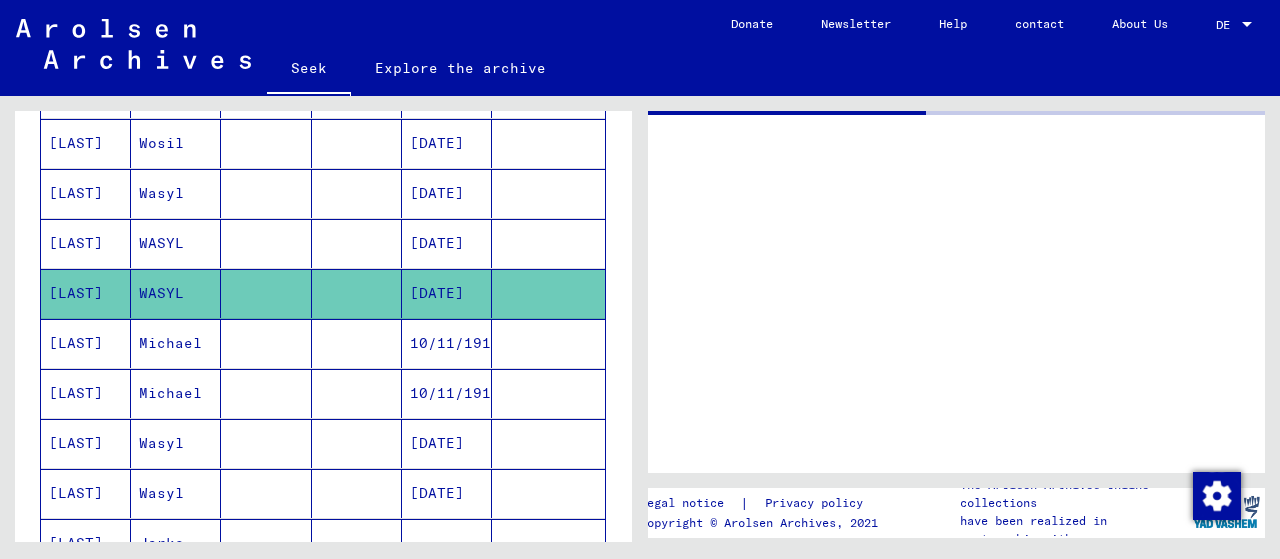 scroll, scrollTop: 0, scrollLeft: 0, axis: both 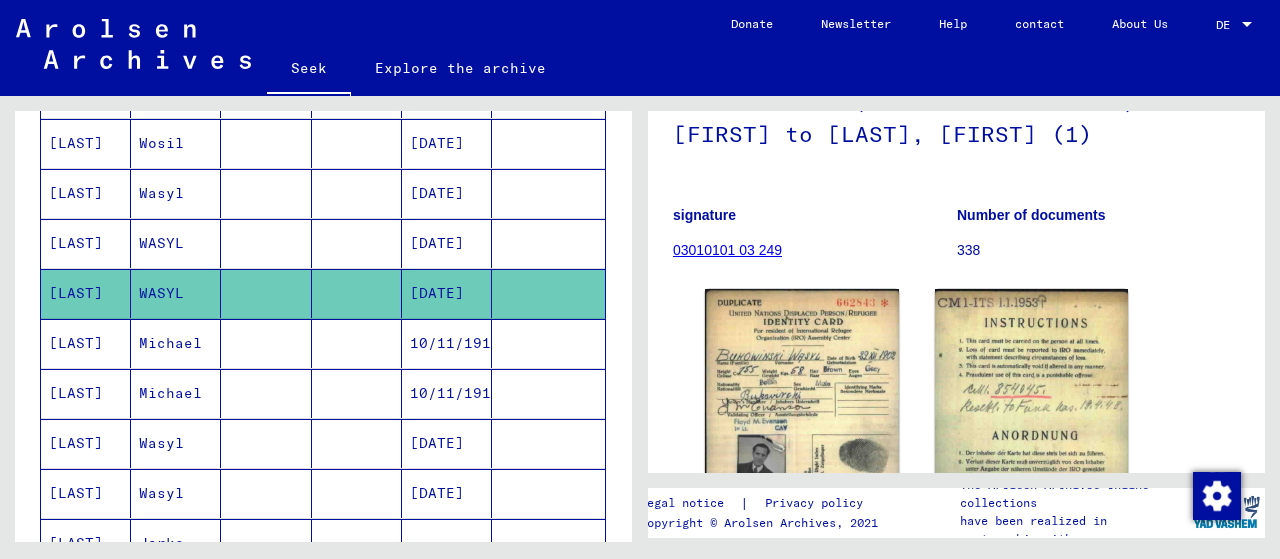 click on "WASYL" at bounding box center (161, 293) 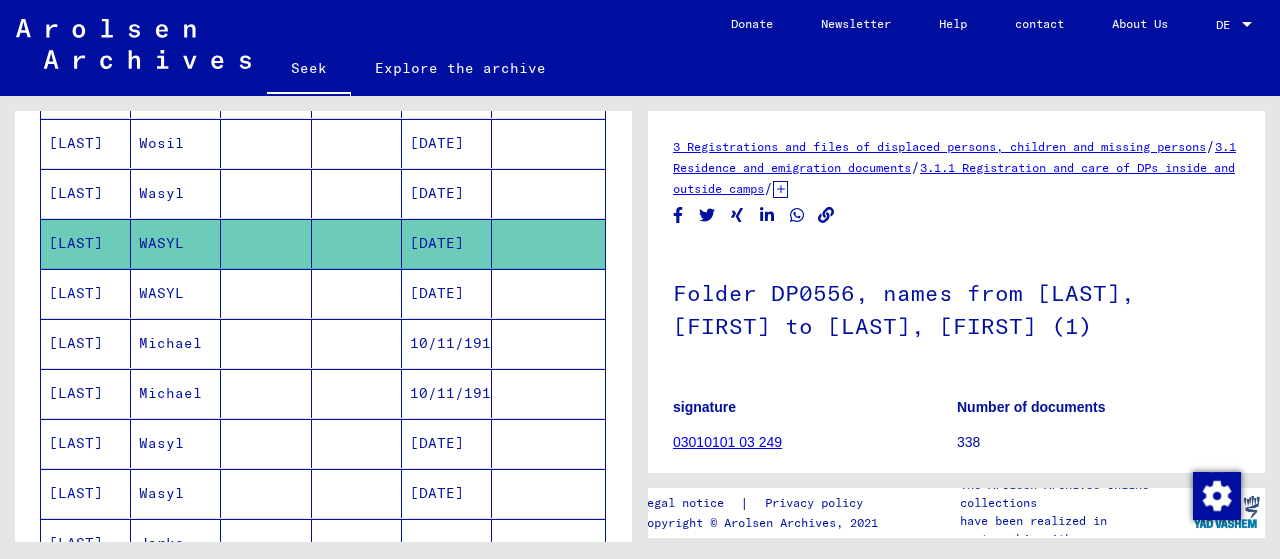 scroll, scrollTop: 280, scrollLeft: 0, axis: vertical 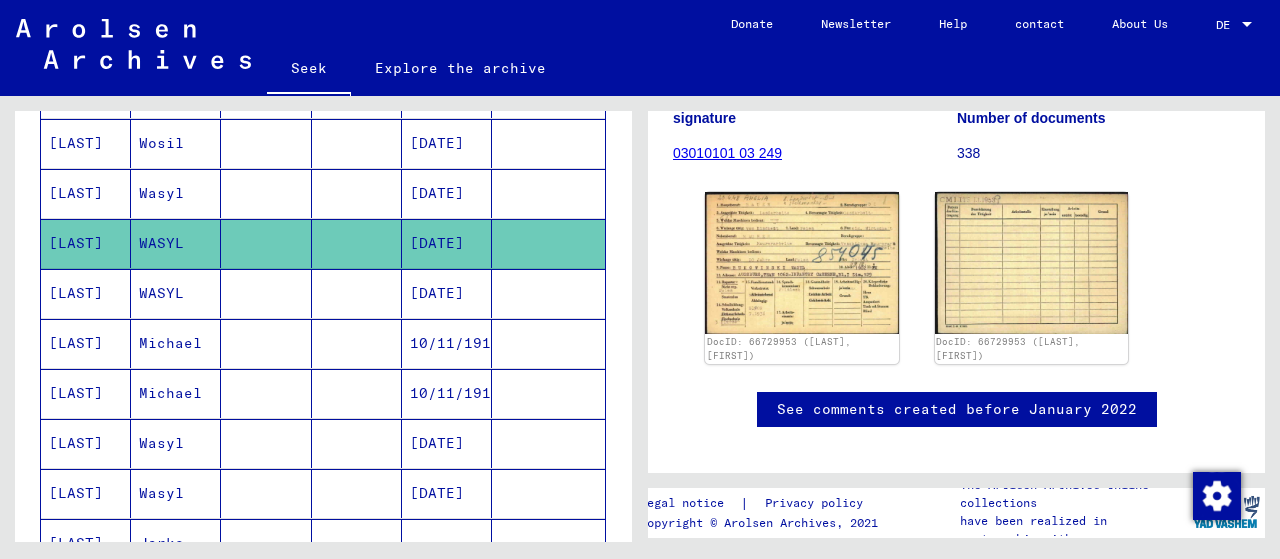 click on "Wasyl" at bounding box center (161, 243) 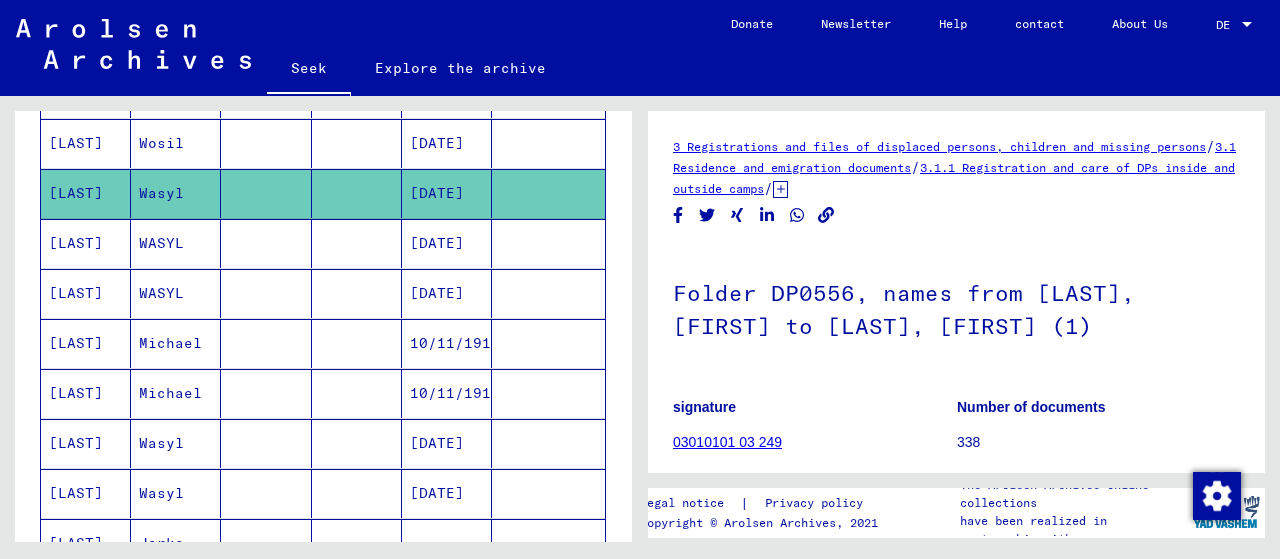 scroll, scrollTop: 266, scrollLeft: 0, axis: vertical 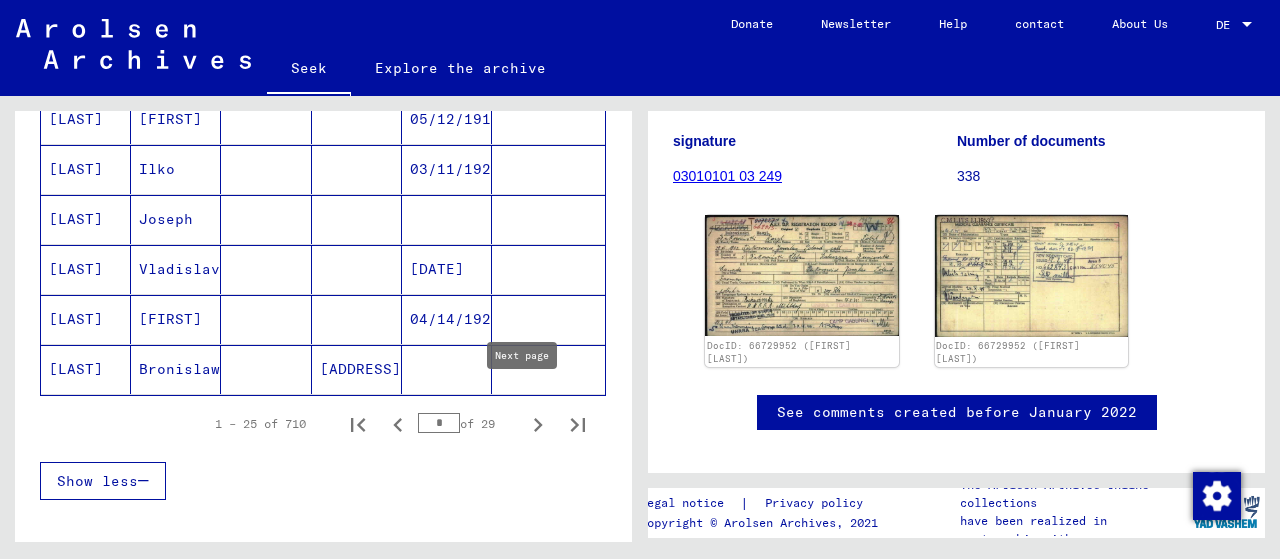 click 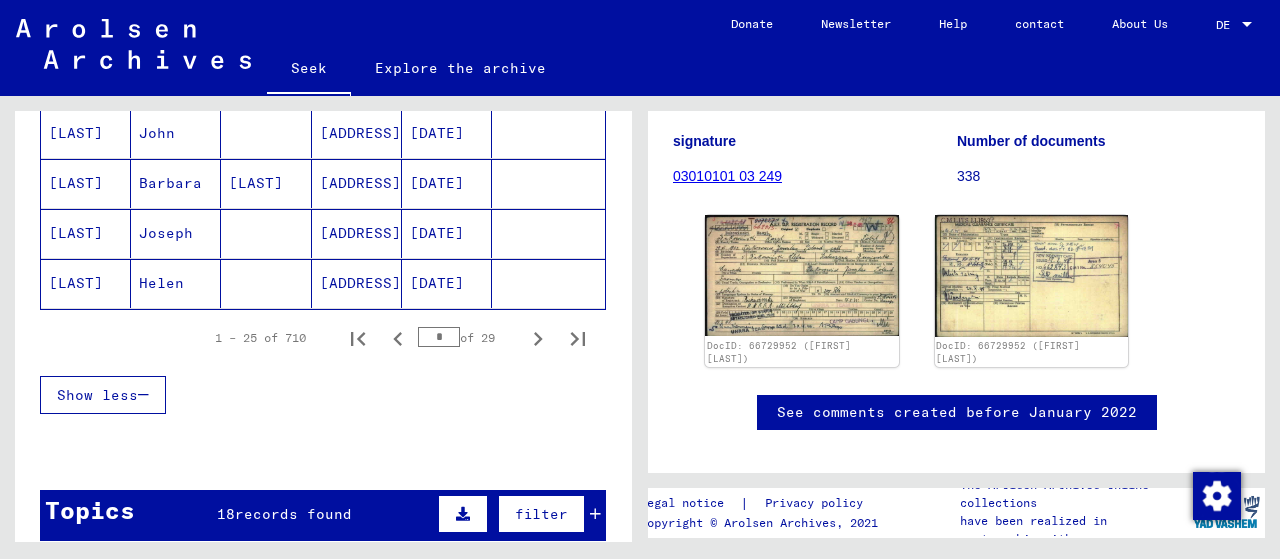 scroll, scrollTop: 1444, scrollLeft: 0, axis: vertical 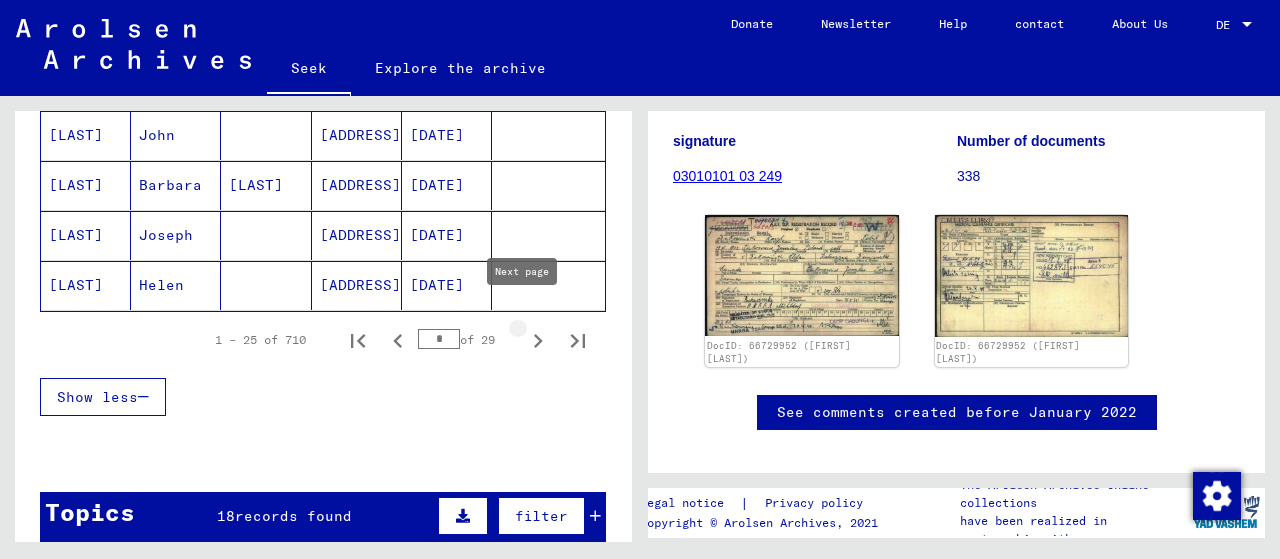 click 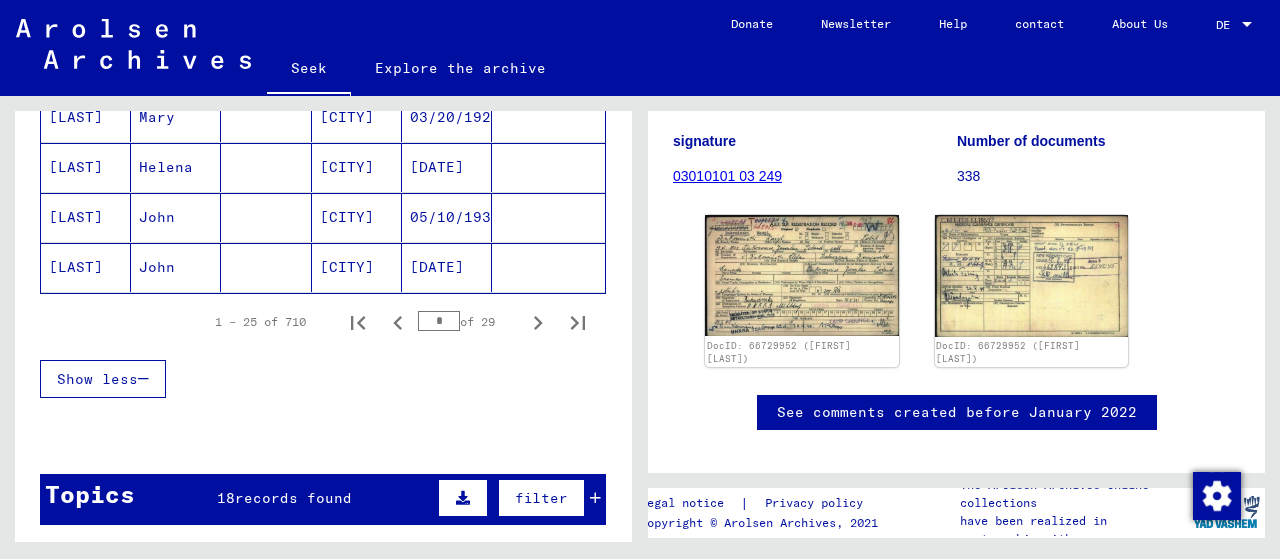 scroll, scrollTop: 1480, scrollLeft: 0, axis: vertical 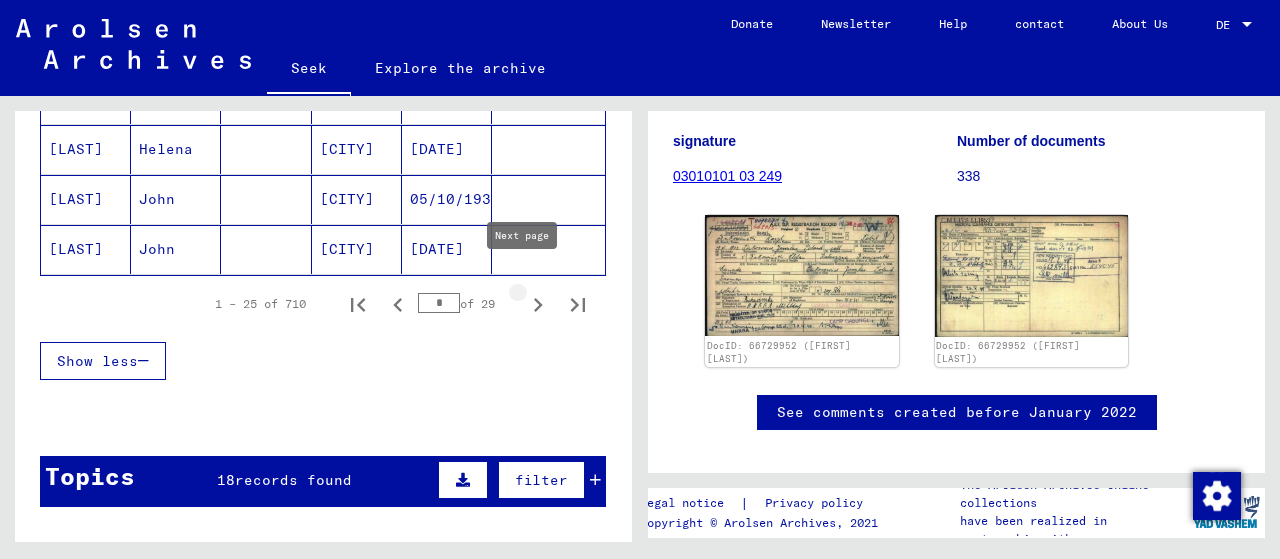 click 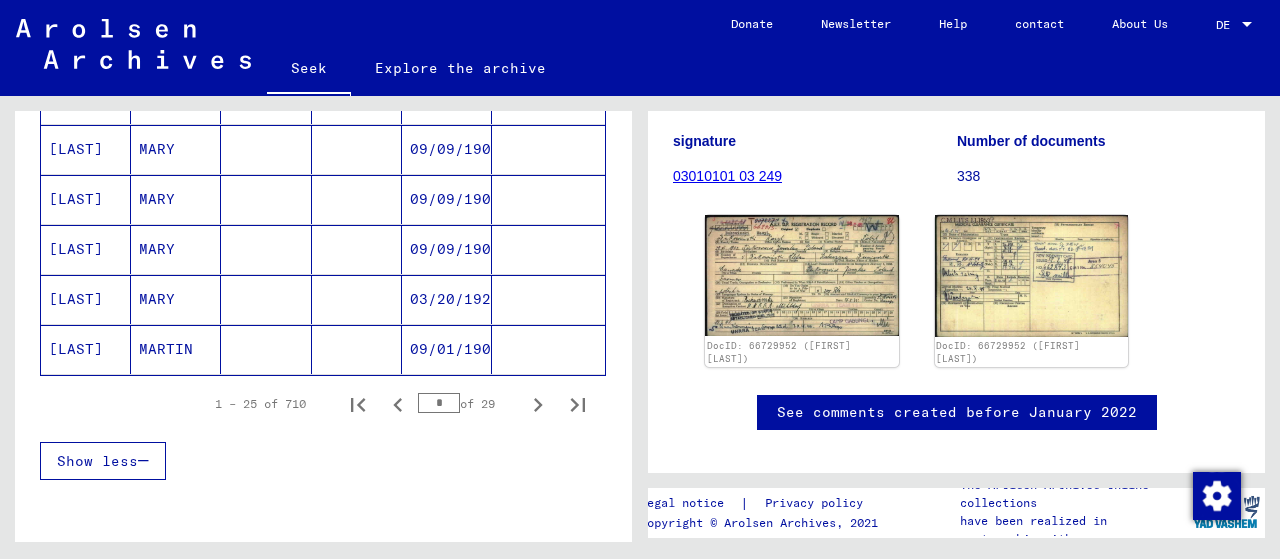 scroll, scrollTop: 1383, scrollLeft: 0, axis: vertical 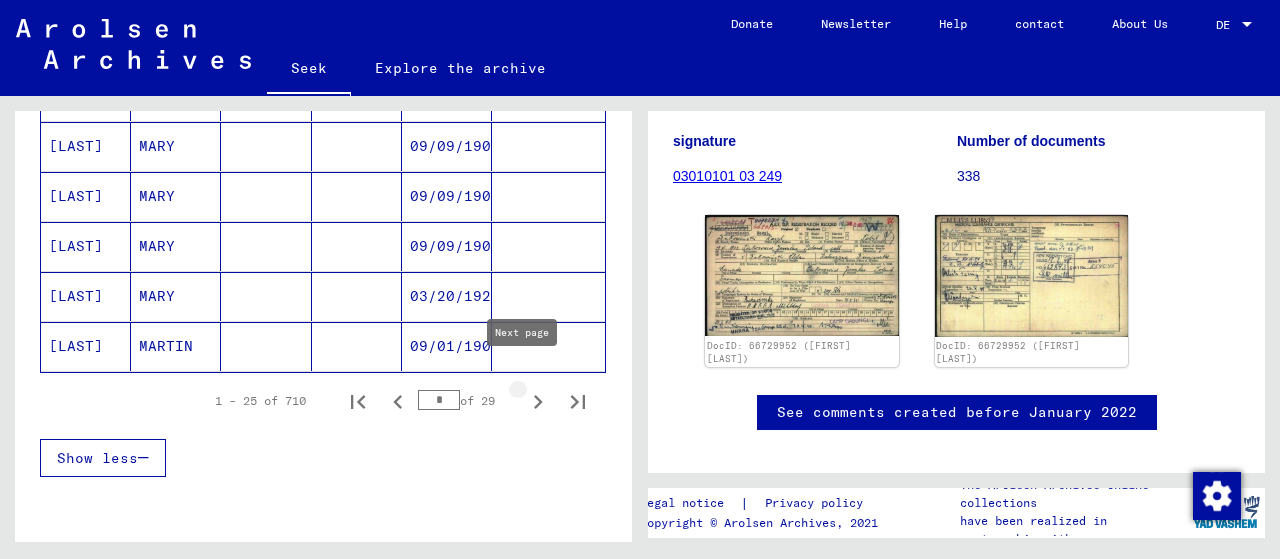 click 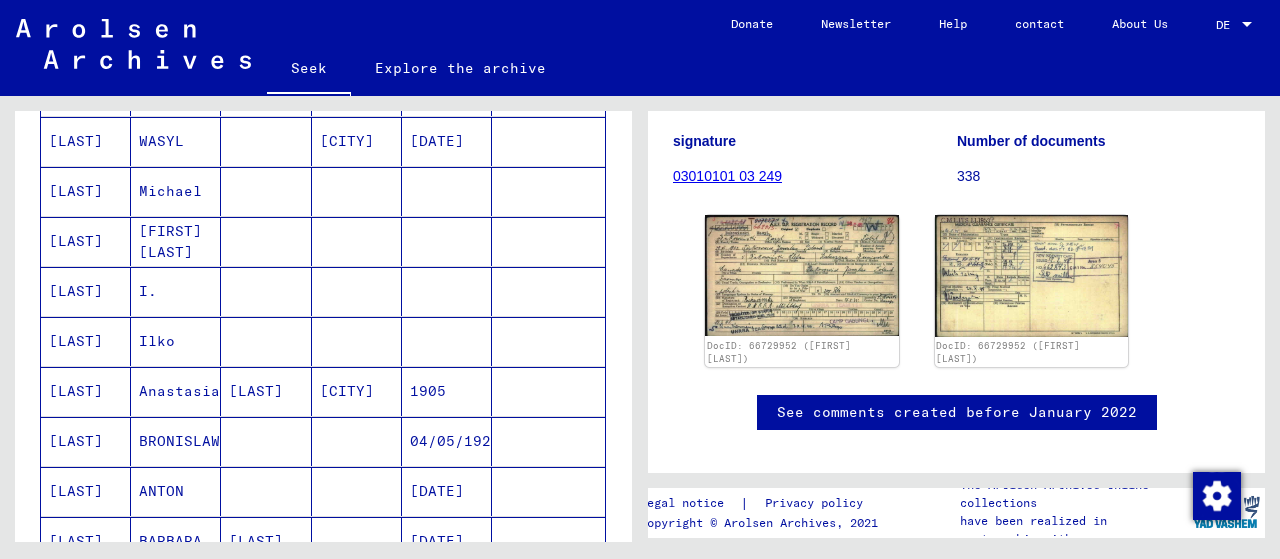 scroll, scrollTop: 682, scrollLeft: 0, axis: vertical 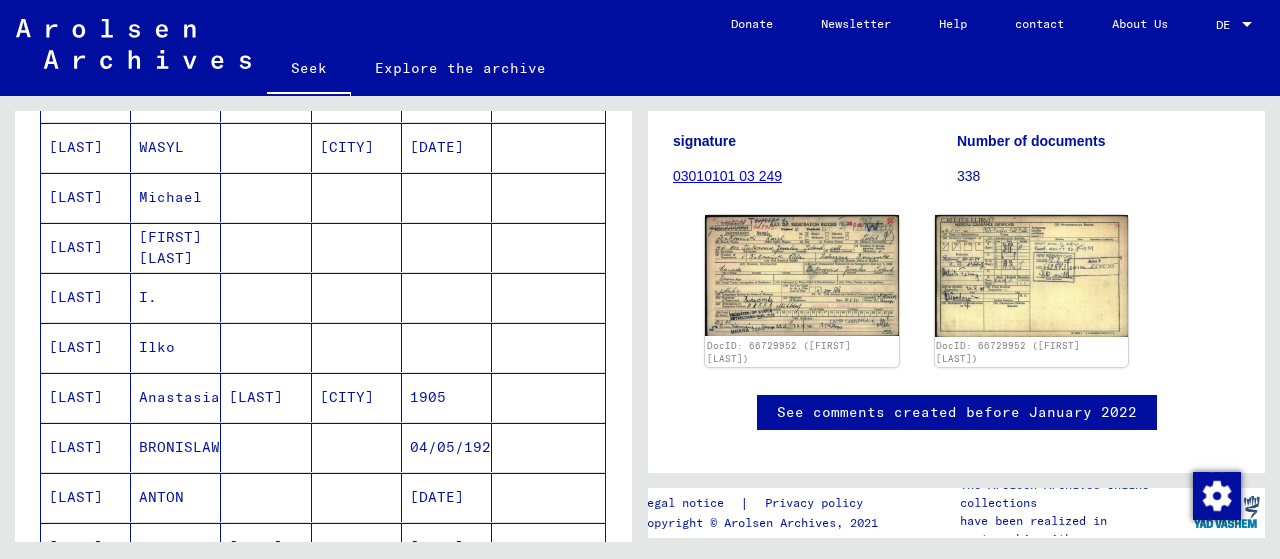 click on "I." at bounding box center [157, 347] 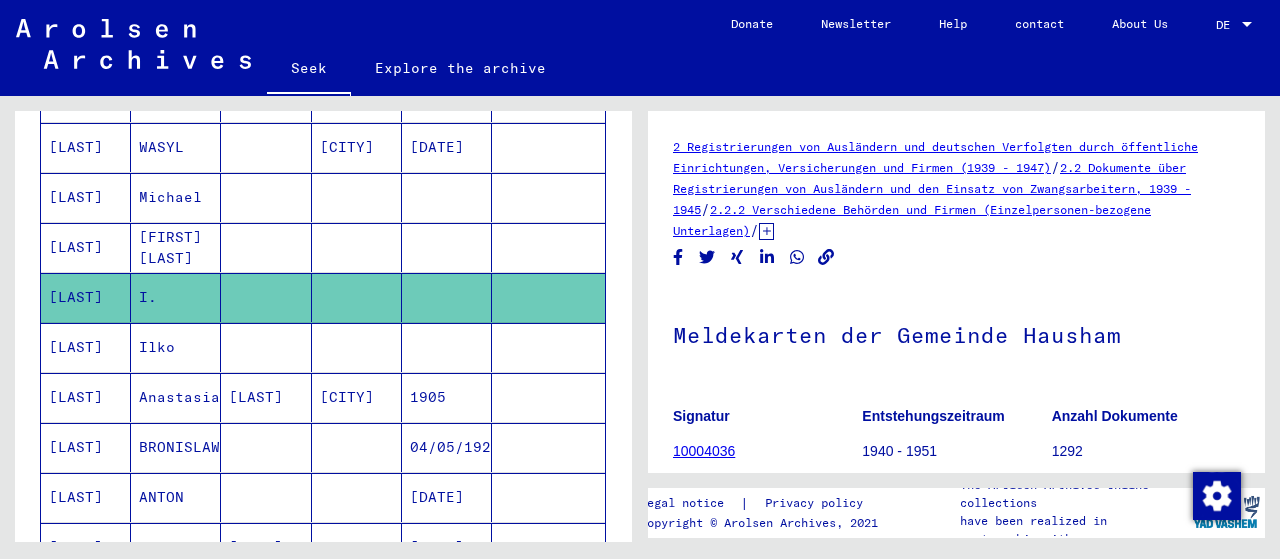 scroll, scrollTop: 246, scrollLeft: 0, axis: vertical 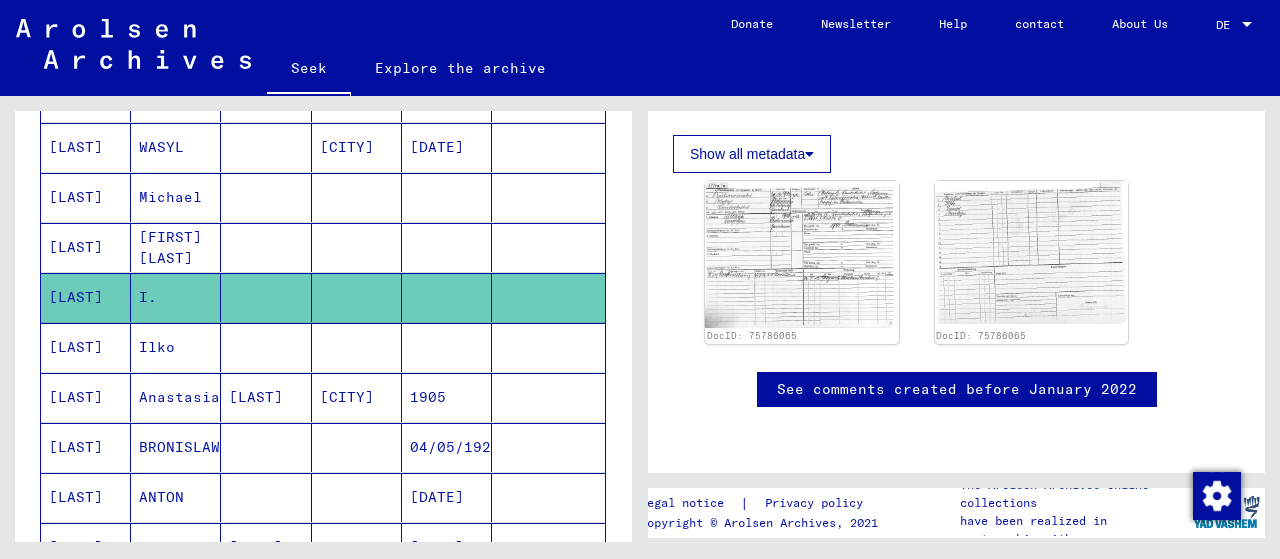 click on "Ilko" at bounding box center [179, 397] 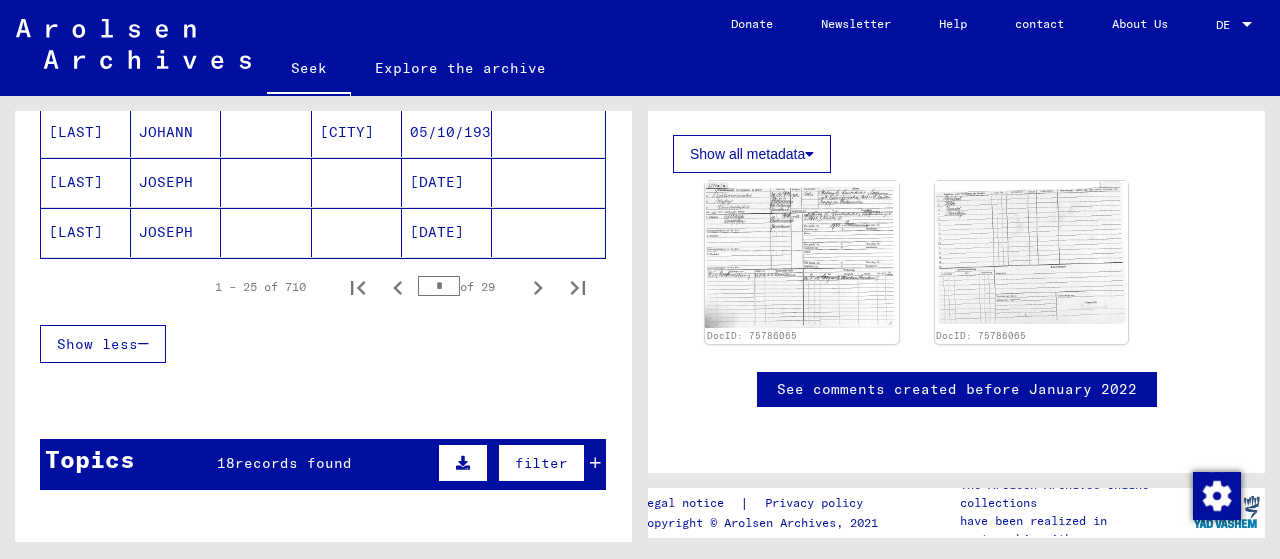 scroll, scrollTop: 1503, scrollLeft: 0, axis: vertical 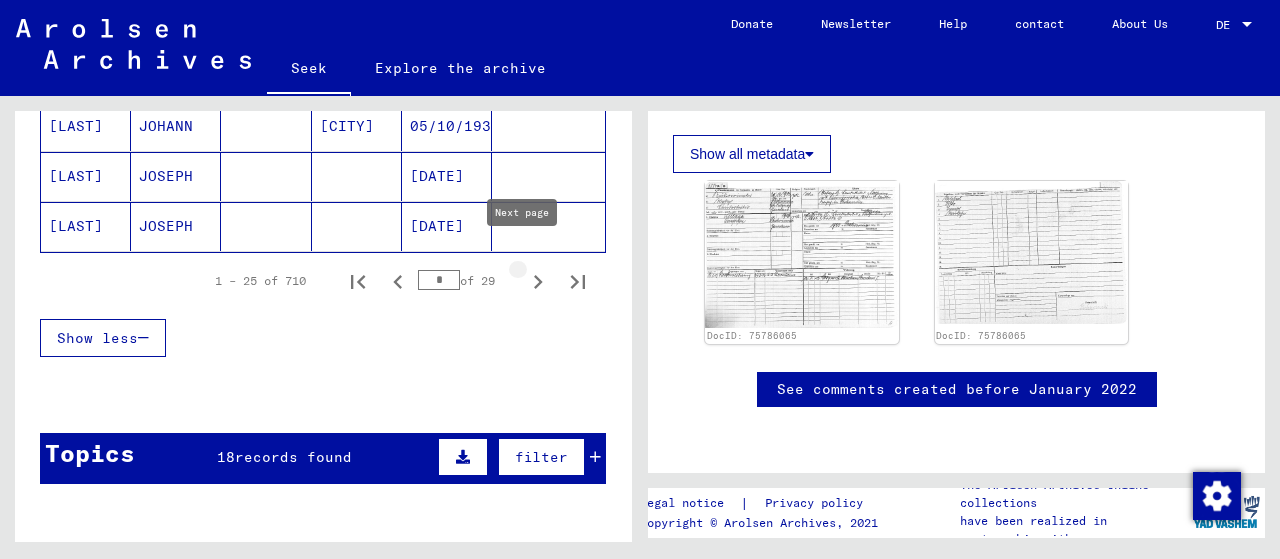 click 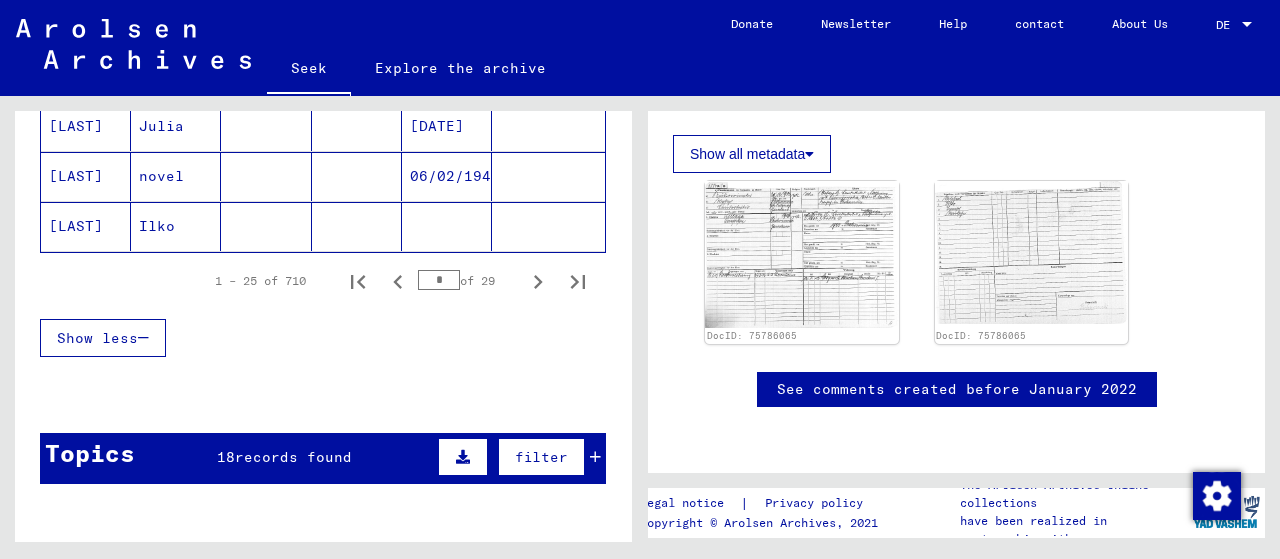 scroll, scrollTop: 1430, scrollLeft: 0, axis: vertical 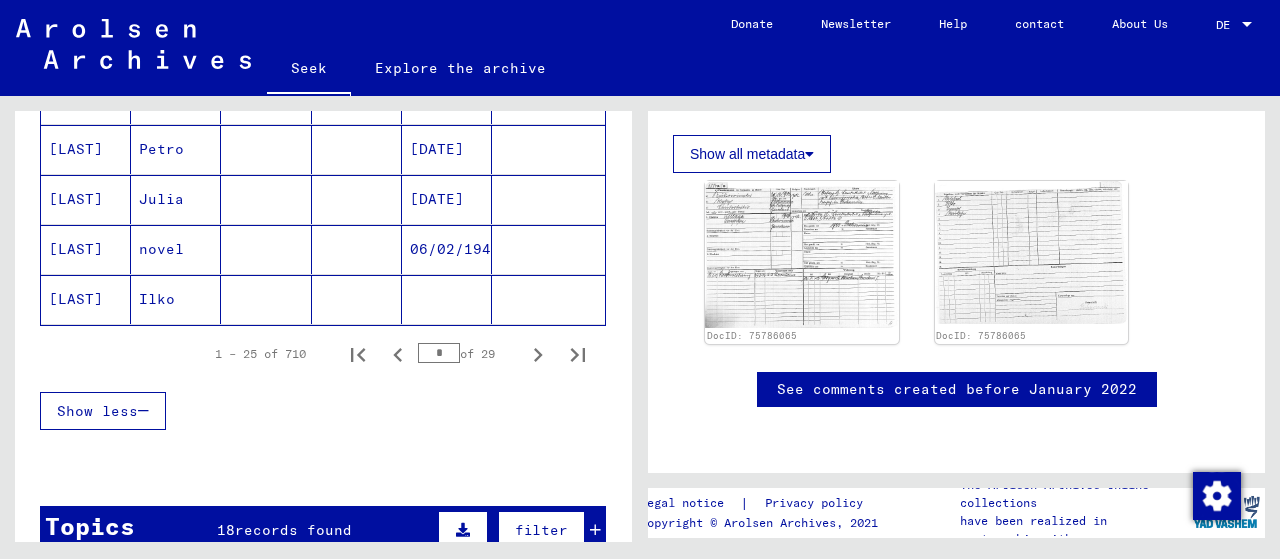 click on "Ilko" 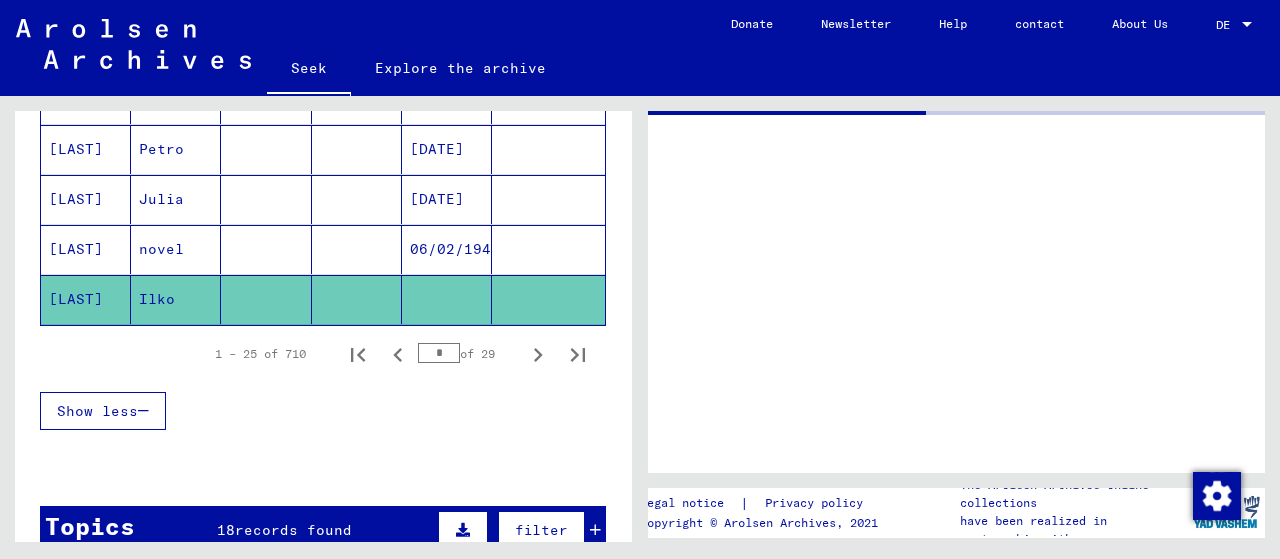 scroll, scrollTop: 0, scrollLeft: 0, axis: both 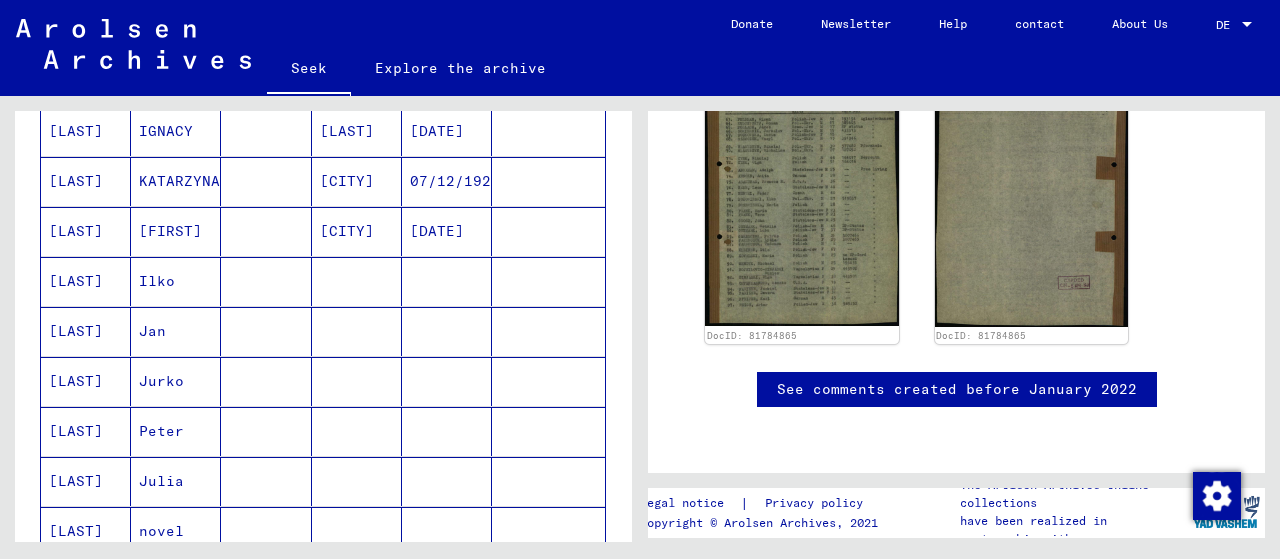 click on "Ilko" at bounding box center (176, 331) 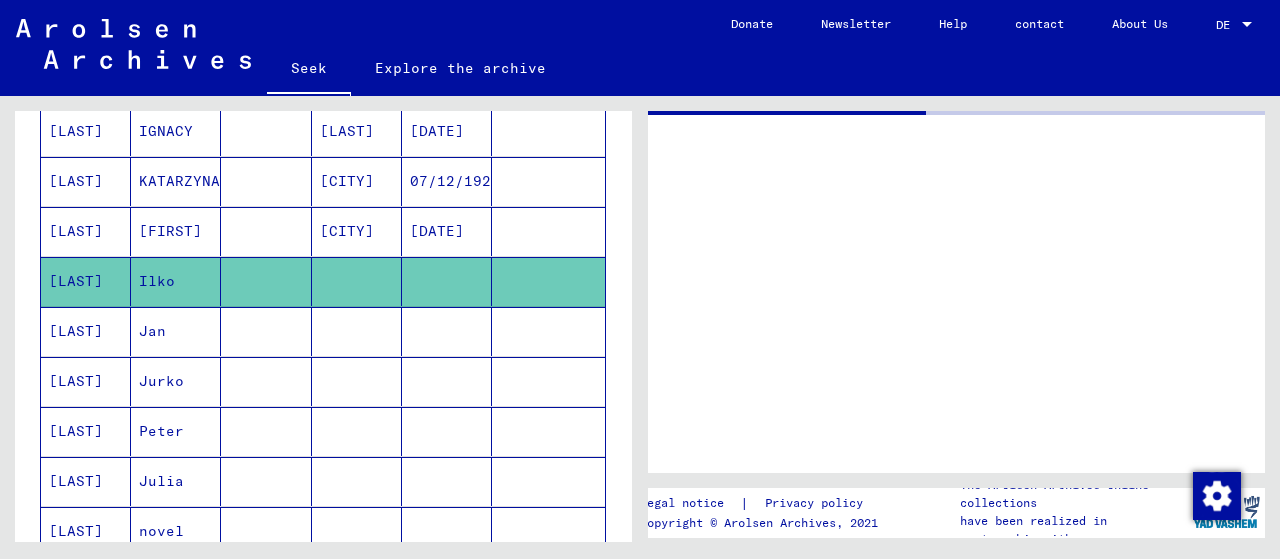 scroll, scrollTop: 0, scrollLeft: 0, axis: both 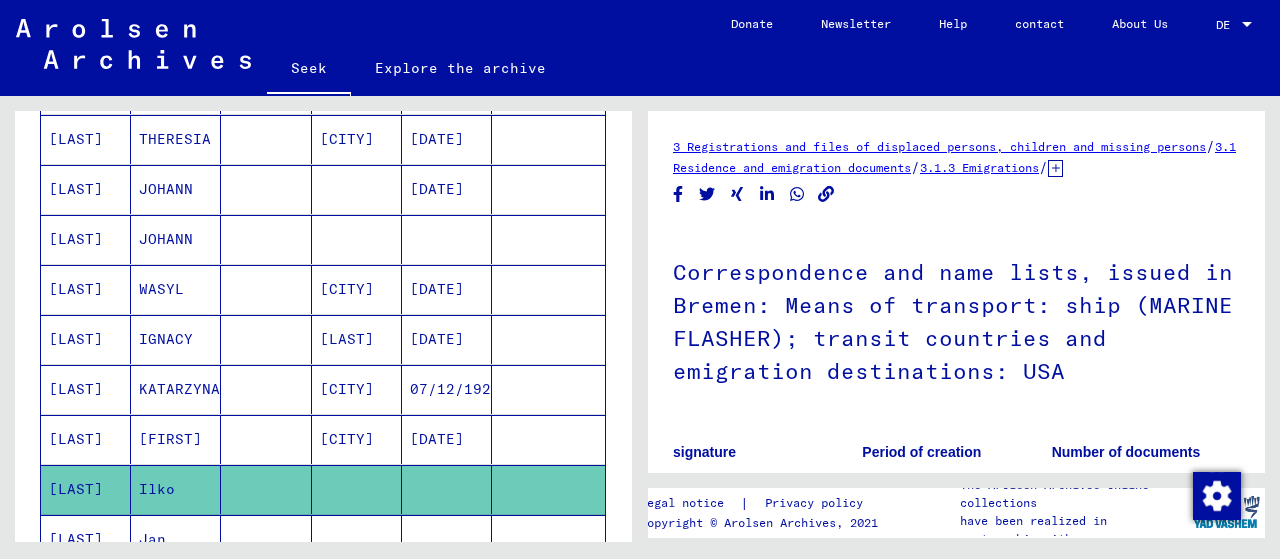 click on "WASYL" at bounding box center [166, 339] 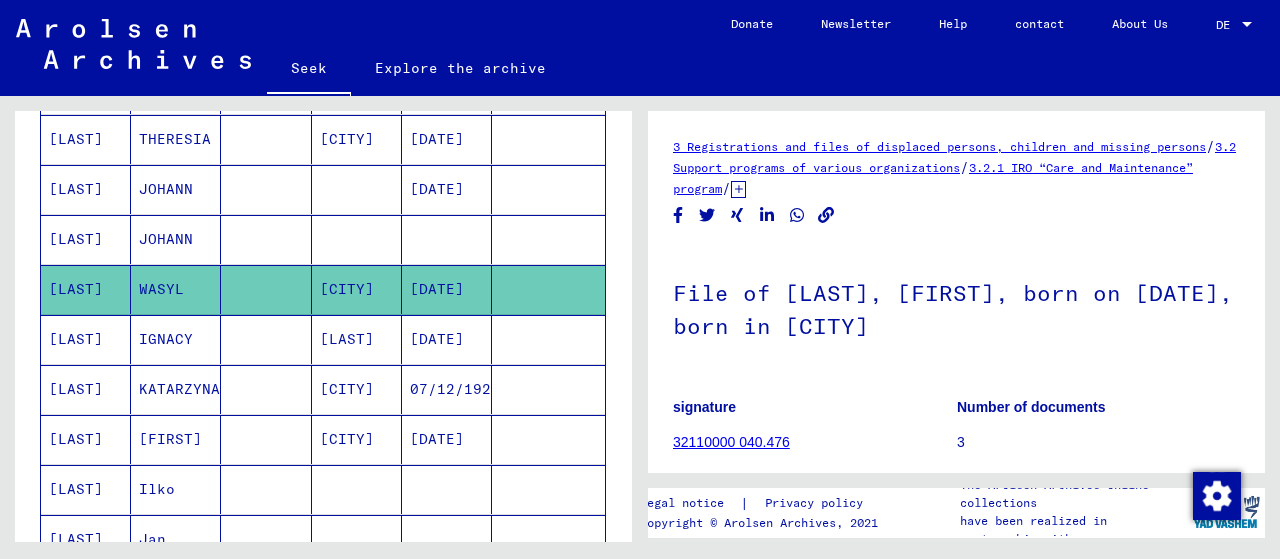 scroll, scrollTop: 178, scrollLeft: 0, axis: vertical 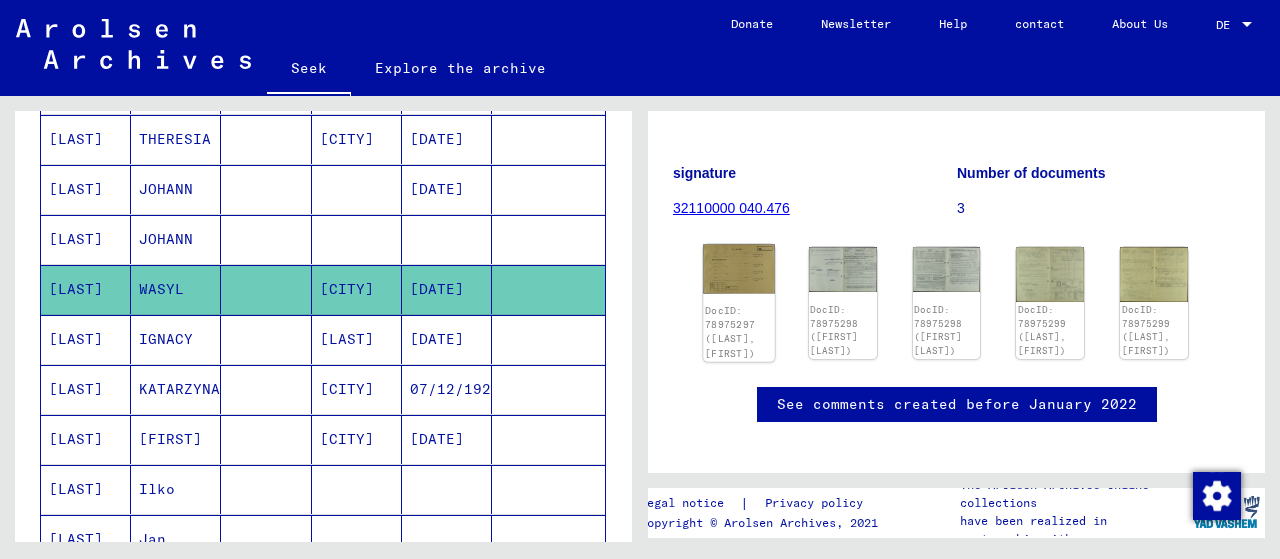 click 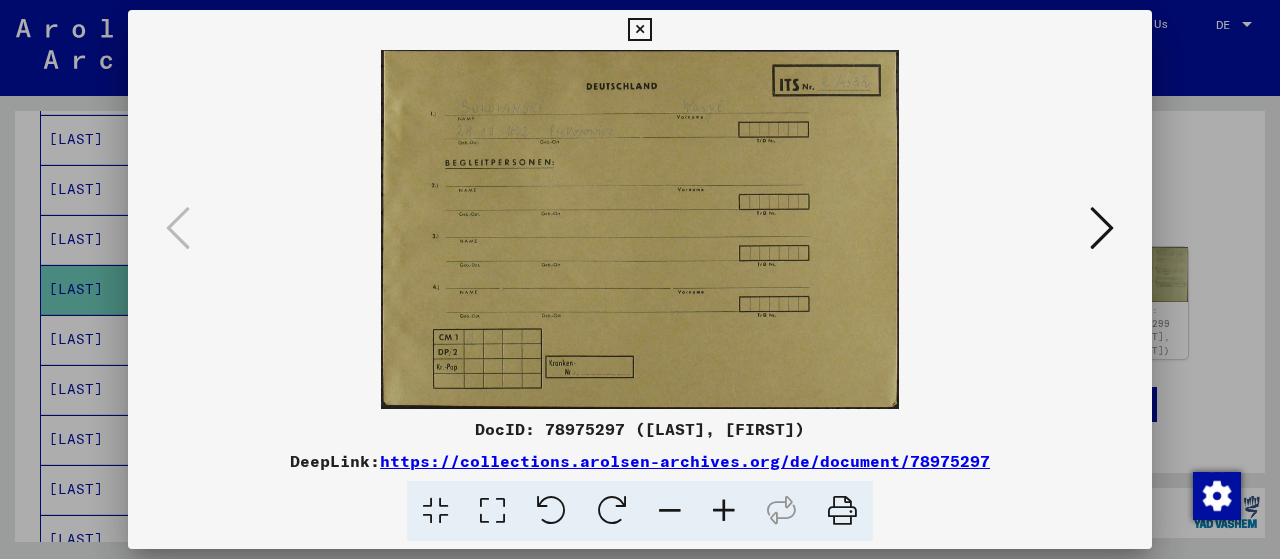 click at bounding box center (1102, 228) 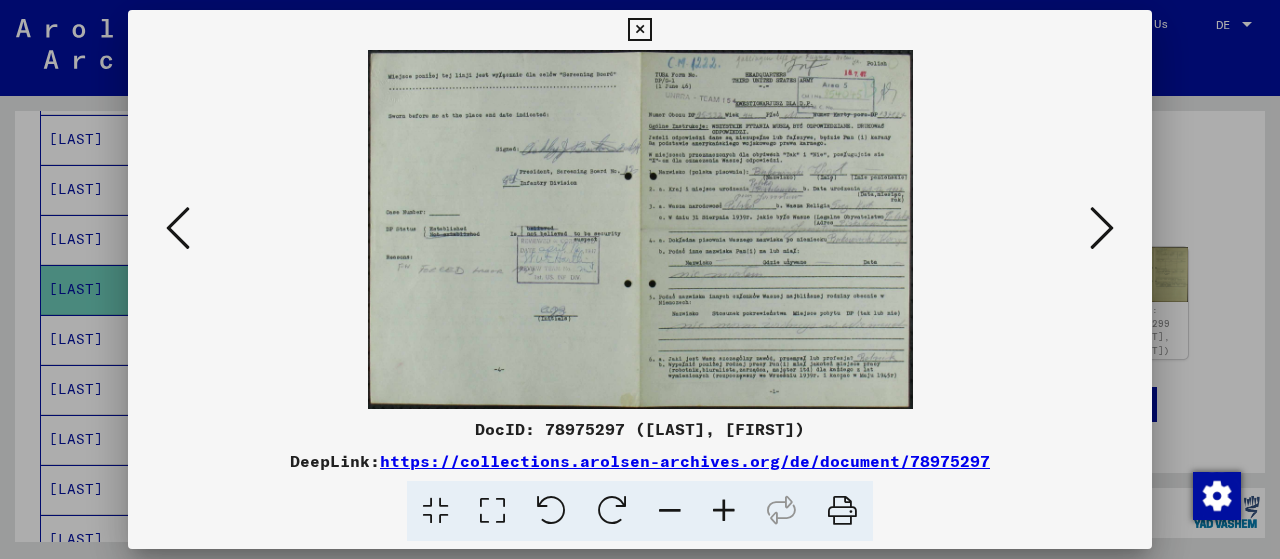 click at bounding box center [639, 30] 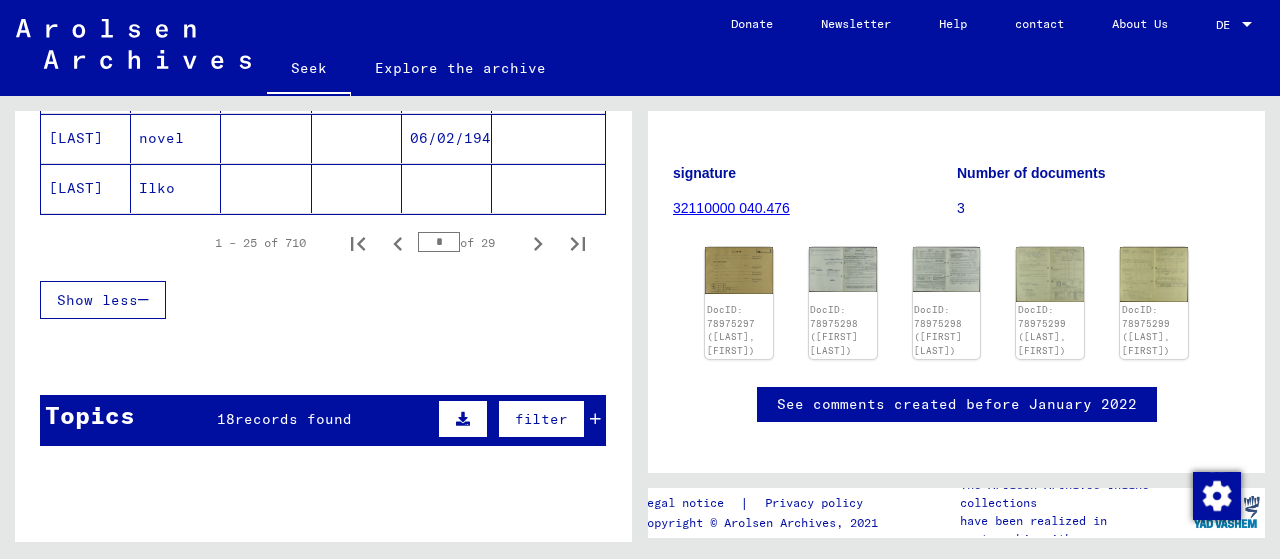 scroll, scrollTop: 1542, scrollLeft: 0, axis: vertical 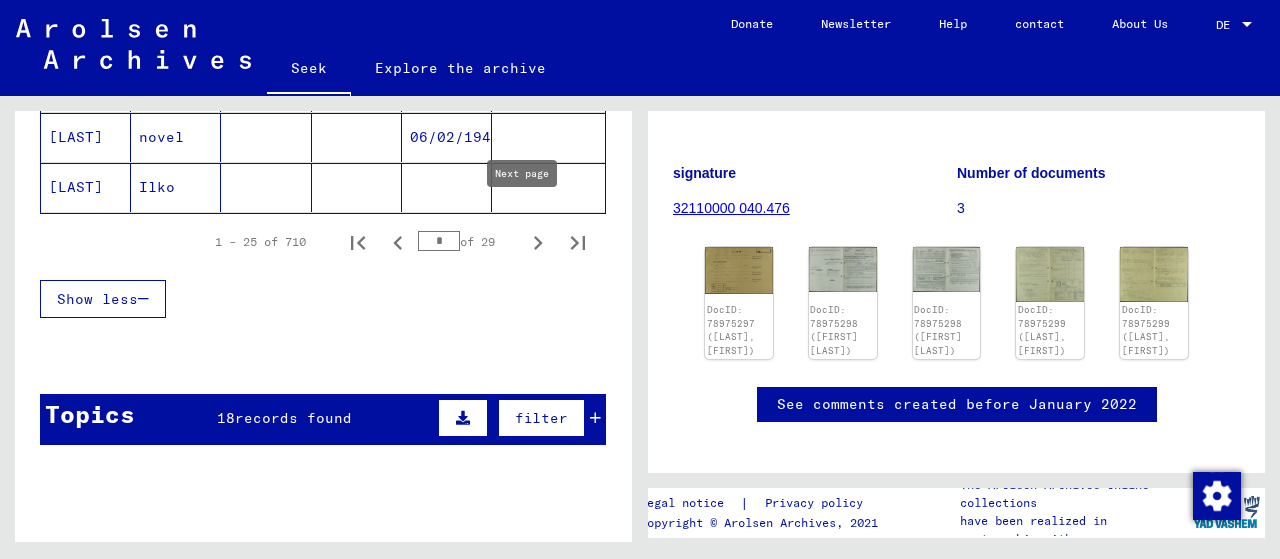 click 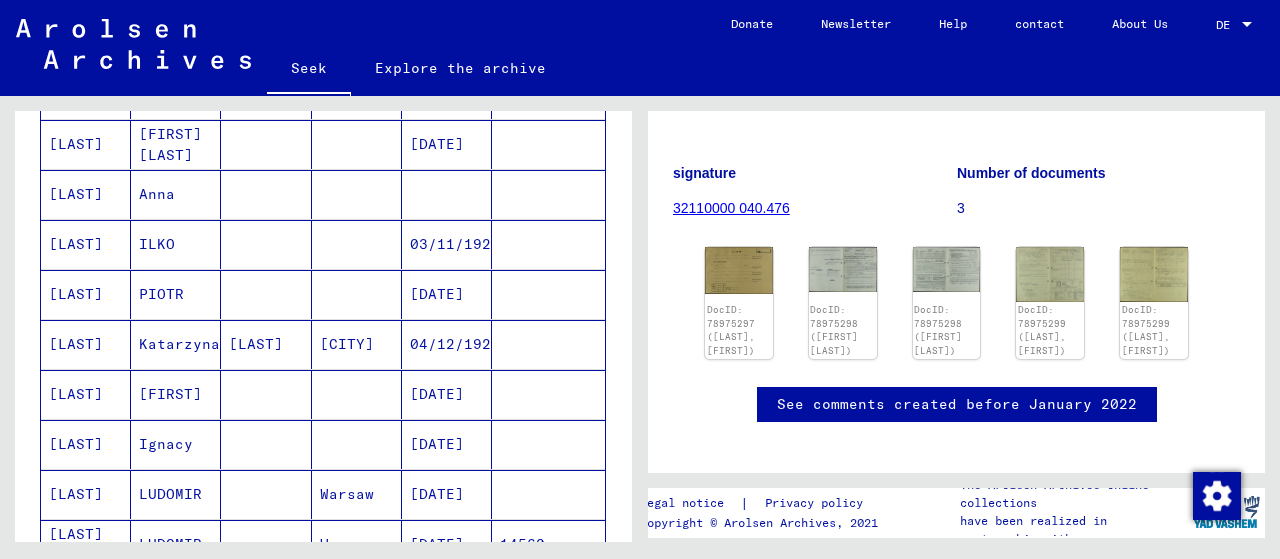 scroll, scrollTop: 477, scrollLeft: 0, axis: vertical 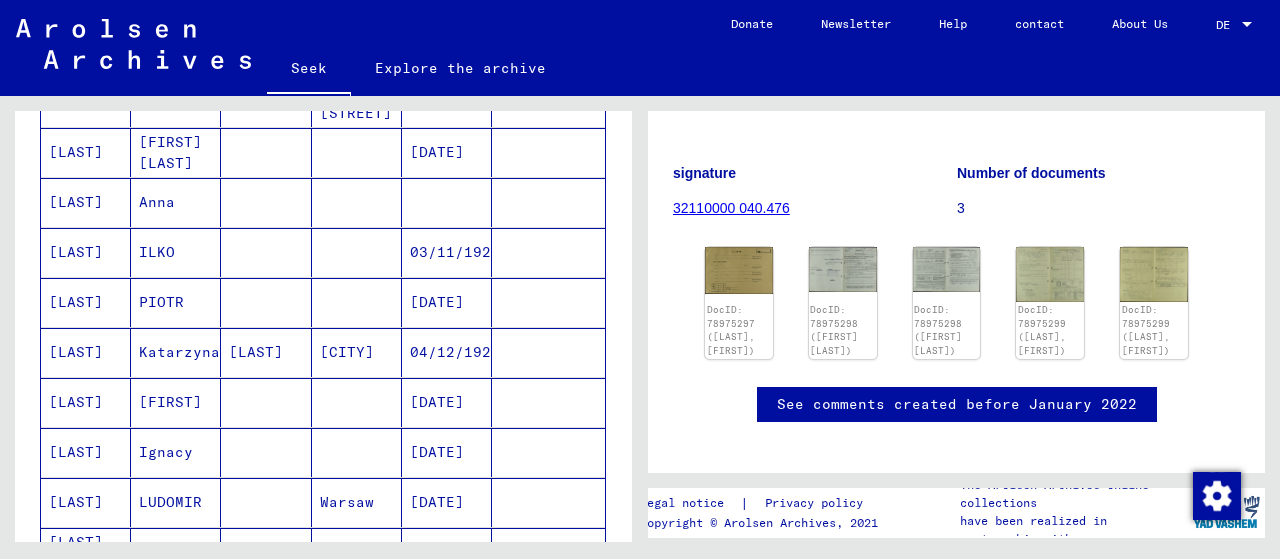 click on "ILKO" at bounding box center (161, 302) 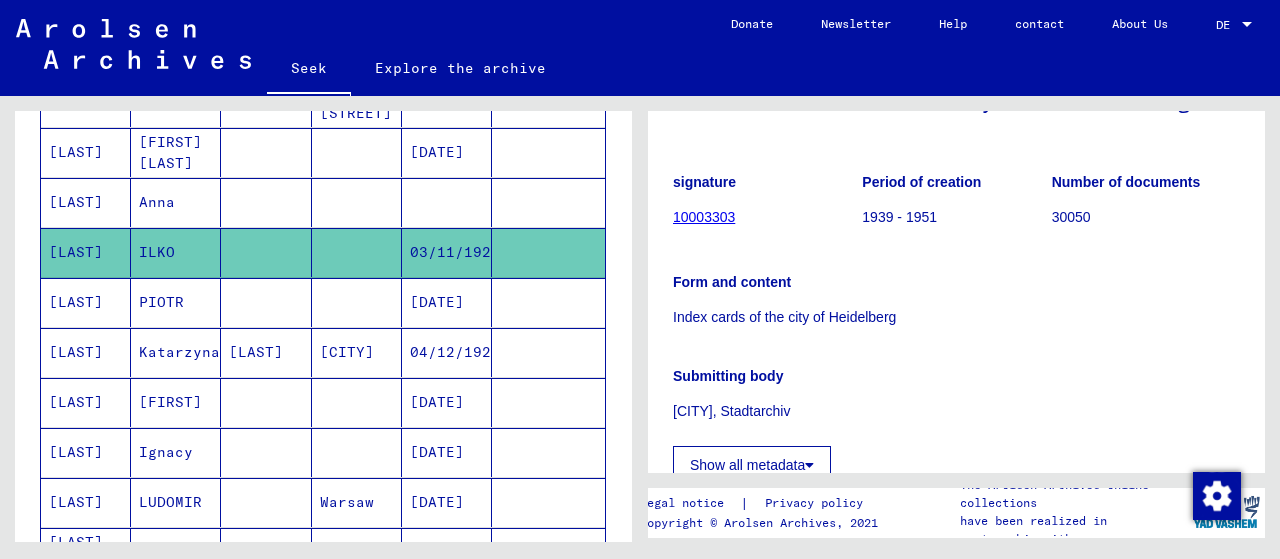 scroll, scrollTop: 214, scrollLeft: 0, axis: vertical 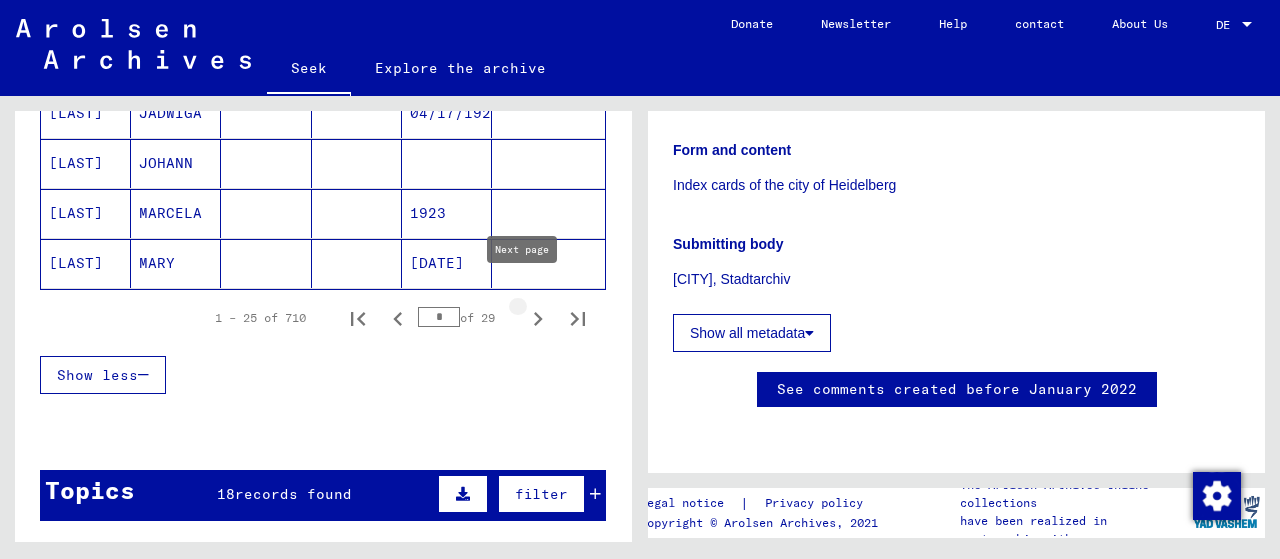 click 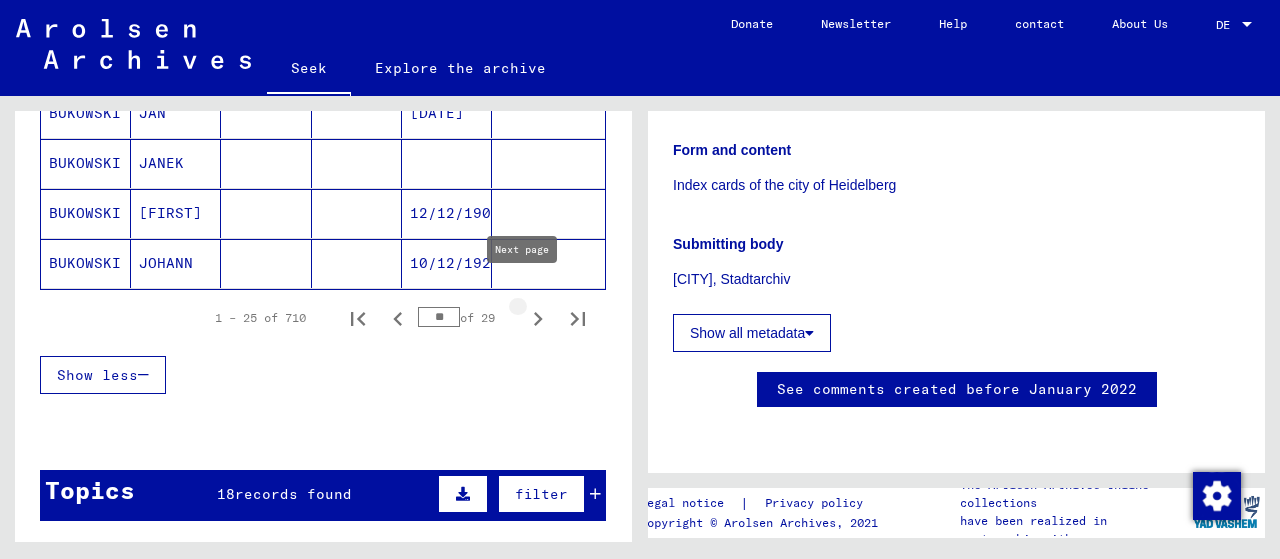 click 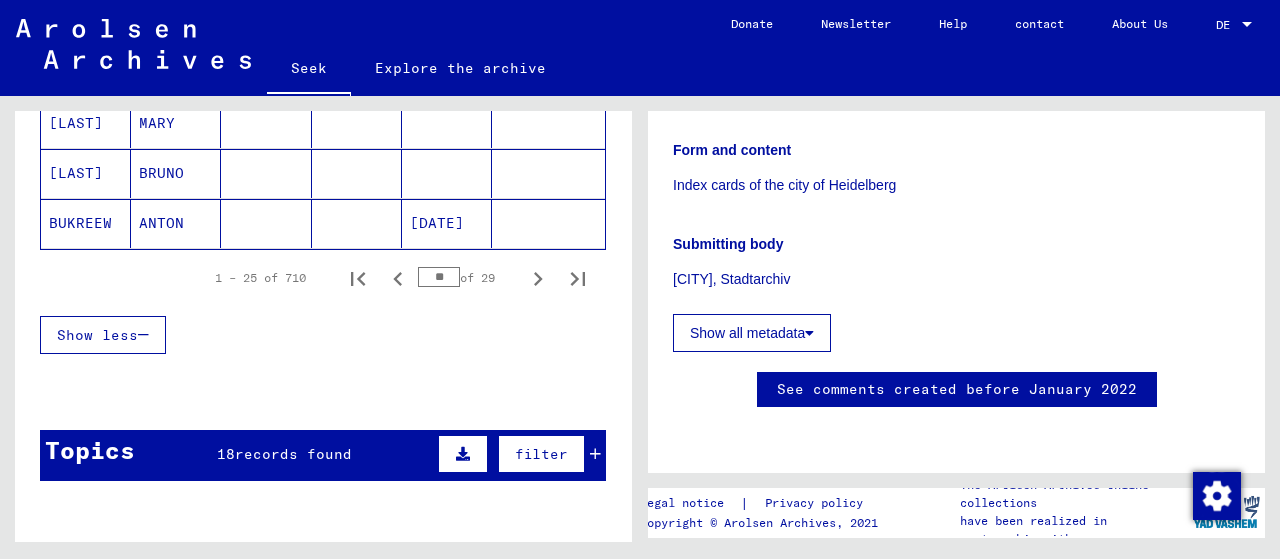 scroll, scrollTop: 1505, scrollLeft: 0, axis: vertical 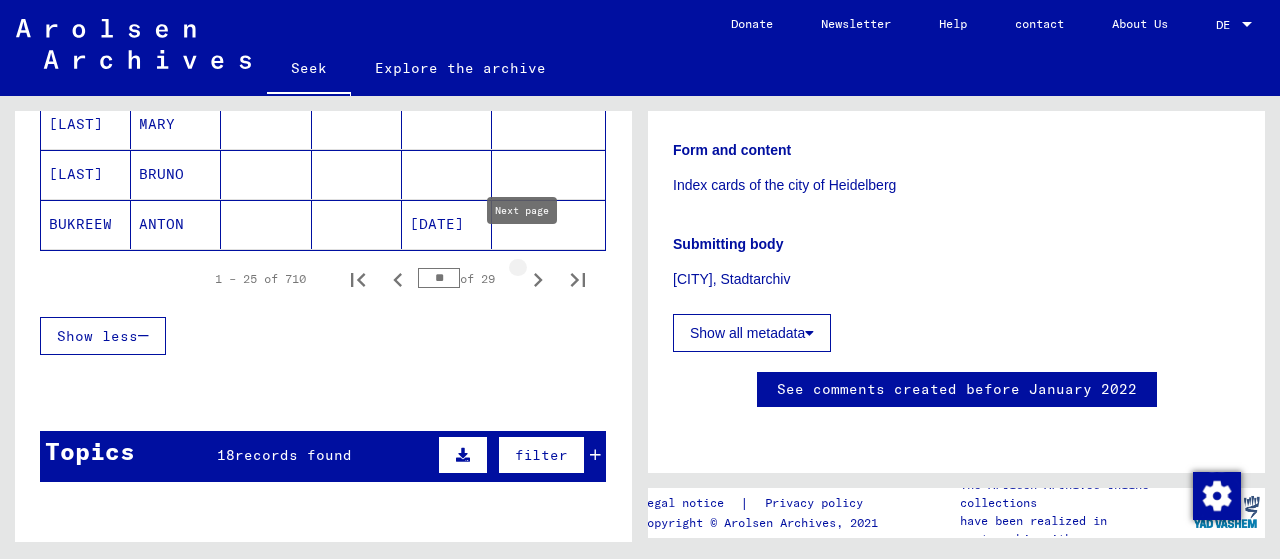 click 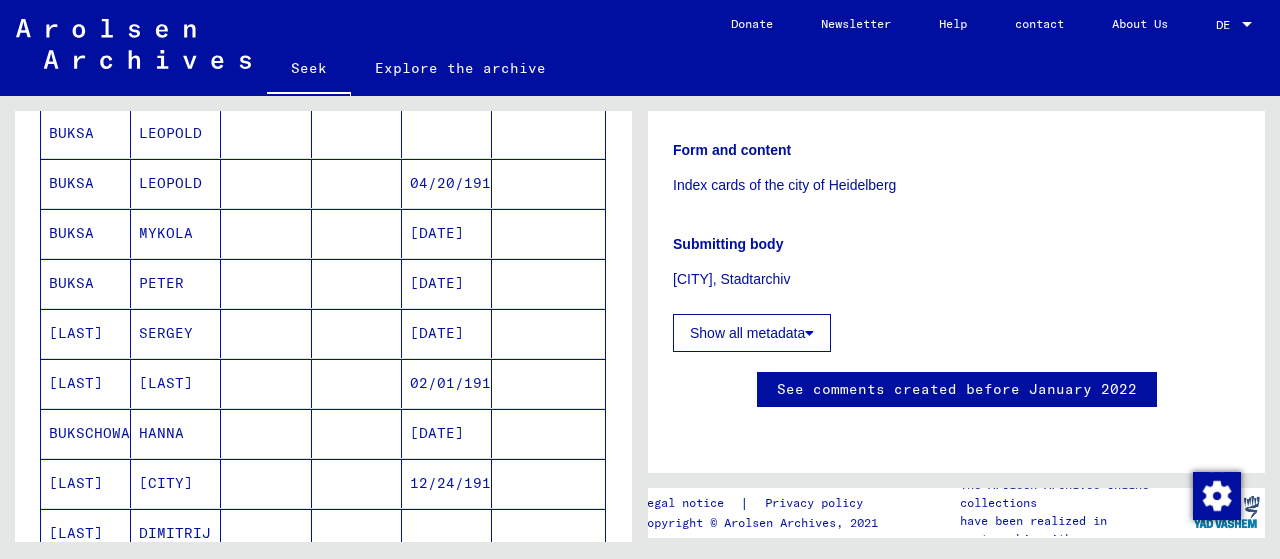 scroll, scrollTop: 895, scrollLeft: 0, axis: vertical 